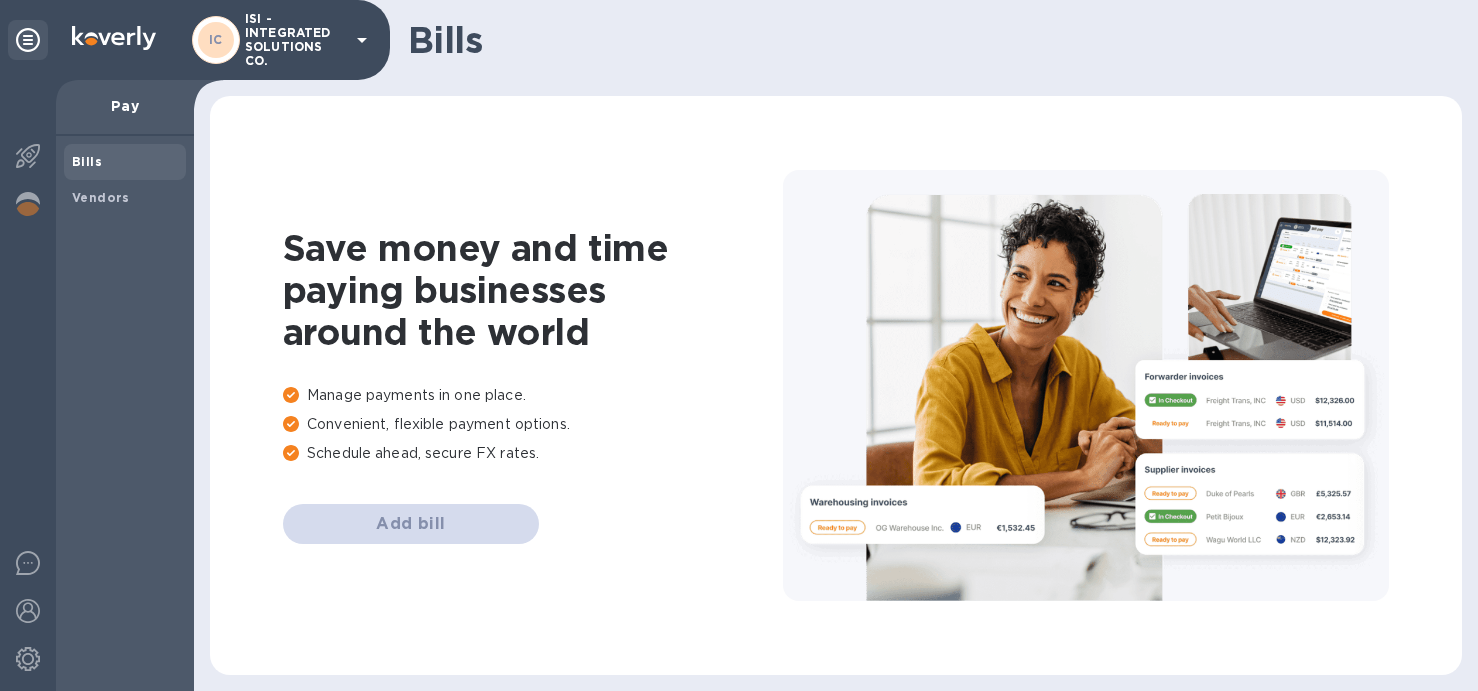 scroll, scrollTop: 0, scrollLeft: 0, axis: both 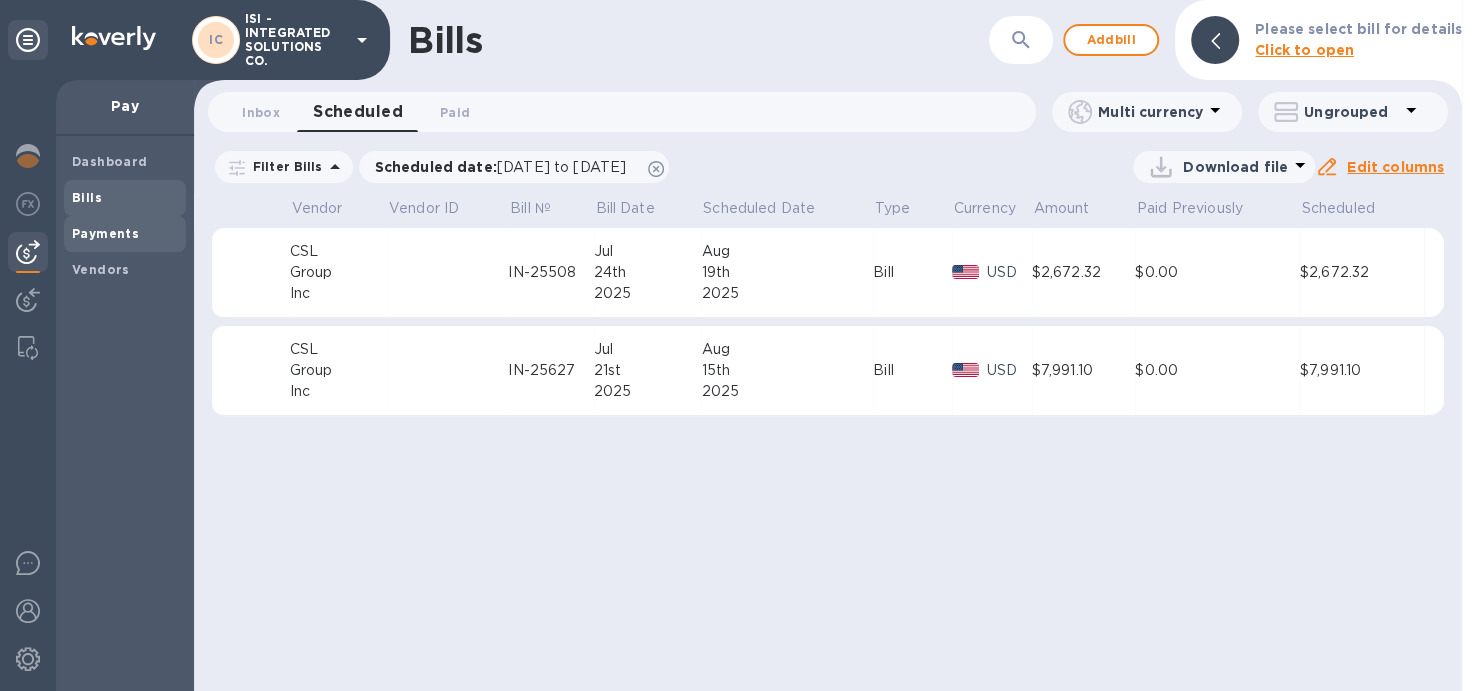 click on "Payments" at bounding box center [105, 233] 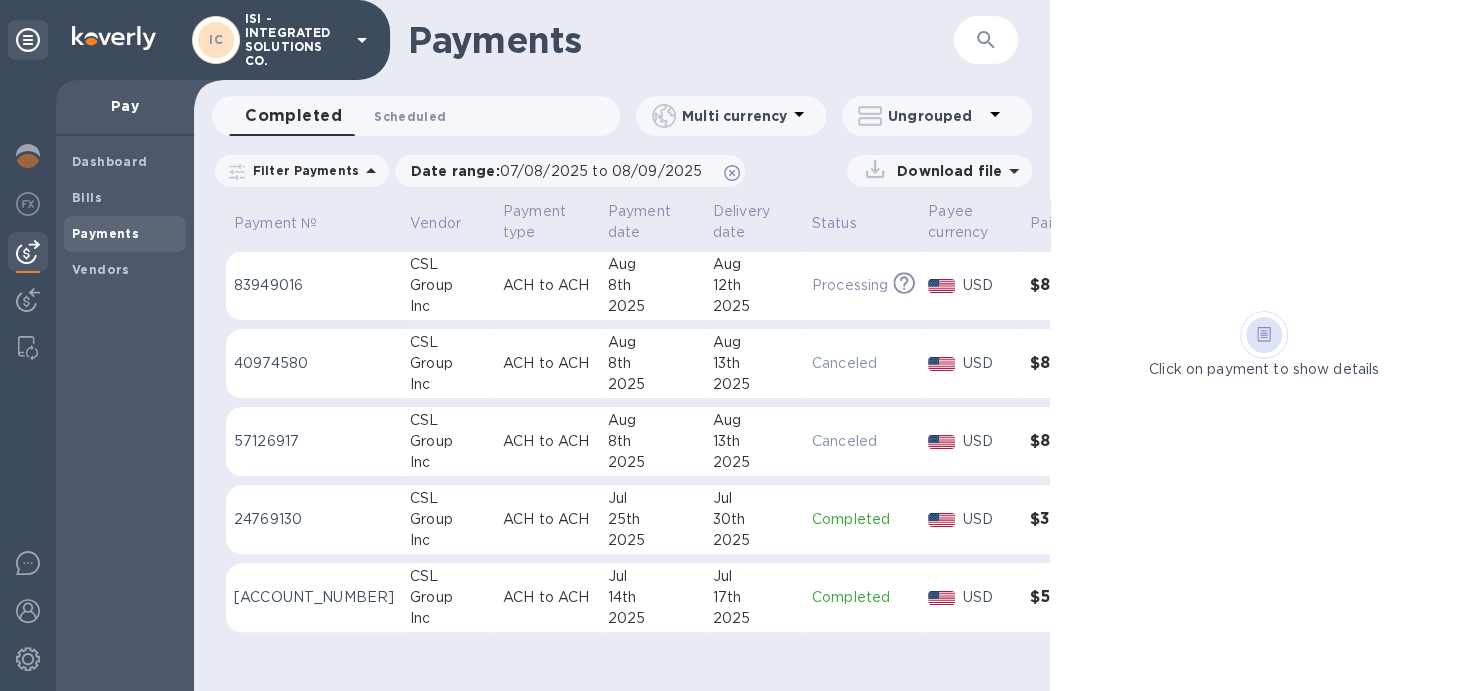 click on "Scheduled 0" at bounding box center [410, 116] 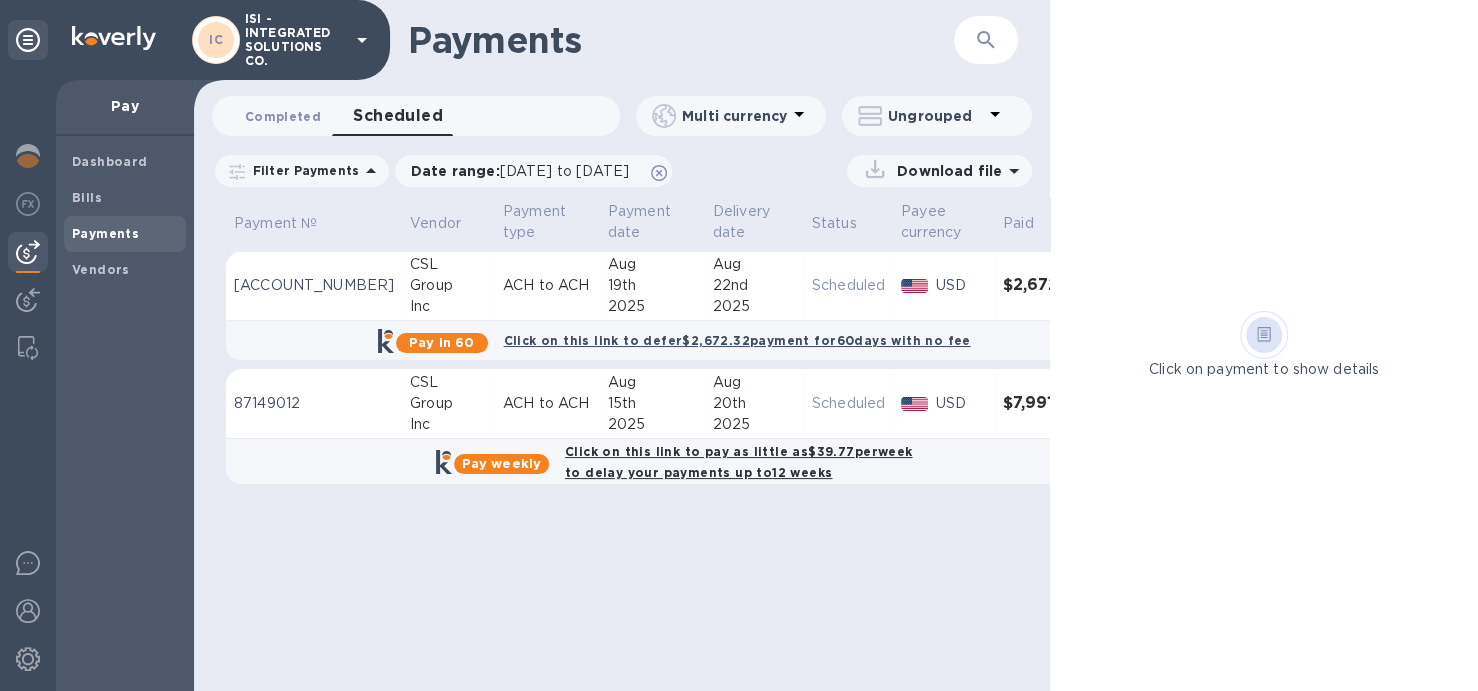 click on "Completed 0" at bounding box center [283, 116] 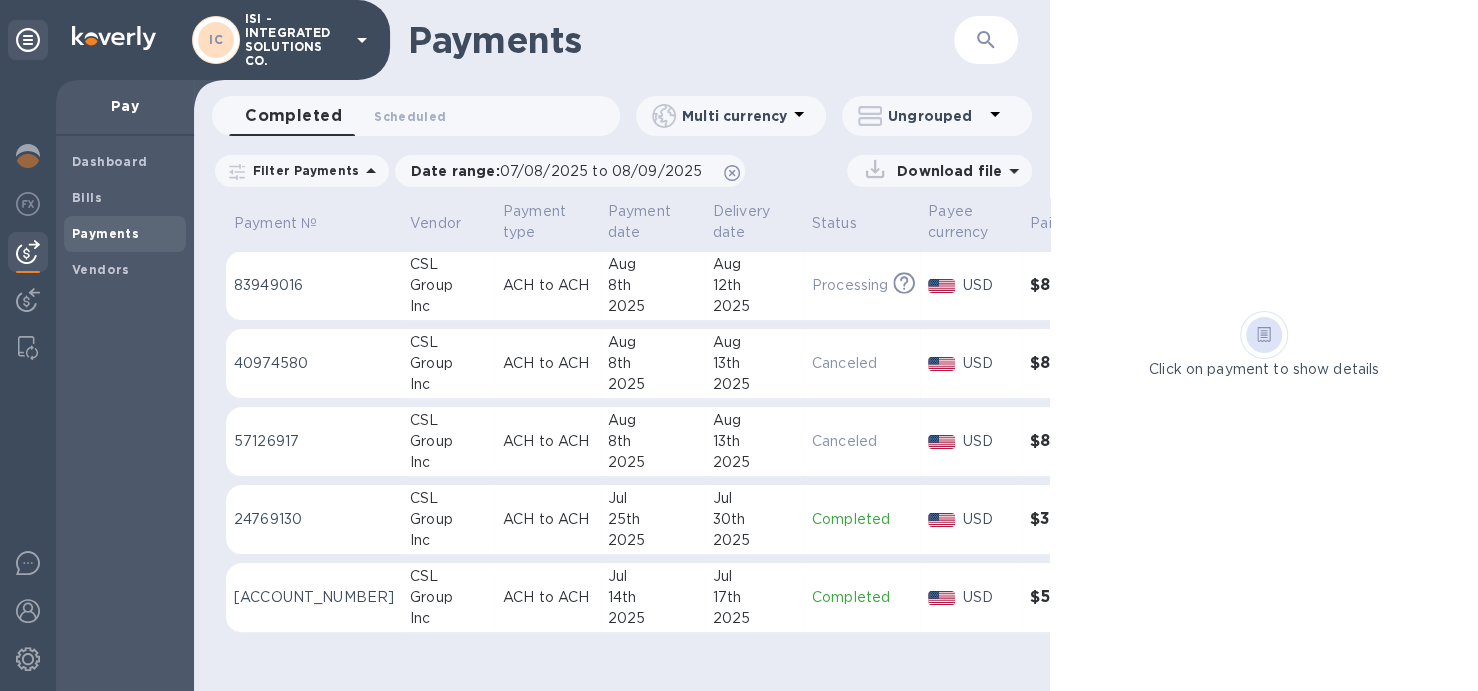 click on "Processing" at bounding box center (850, 285) 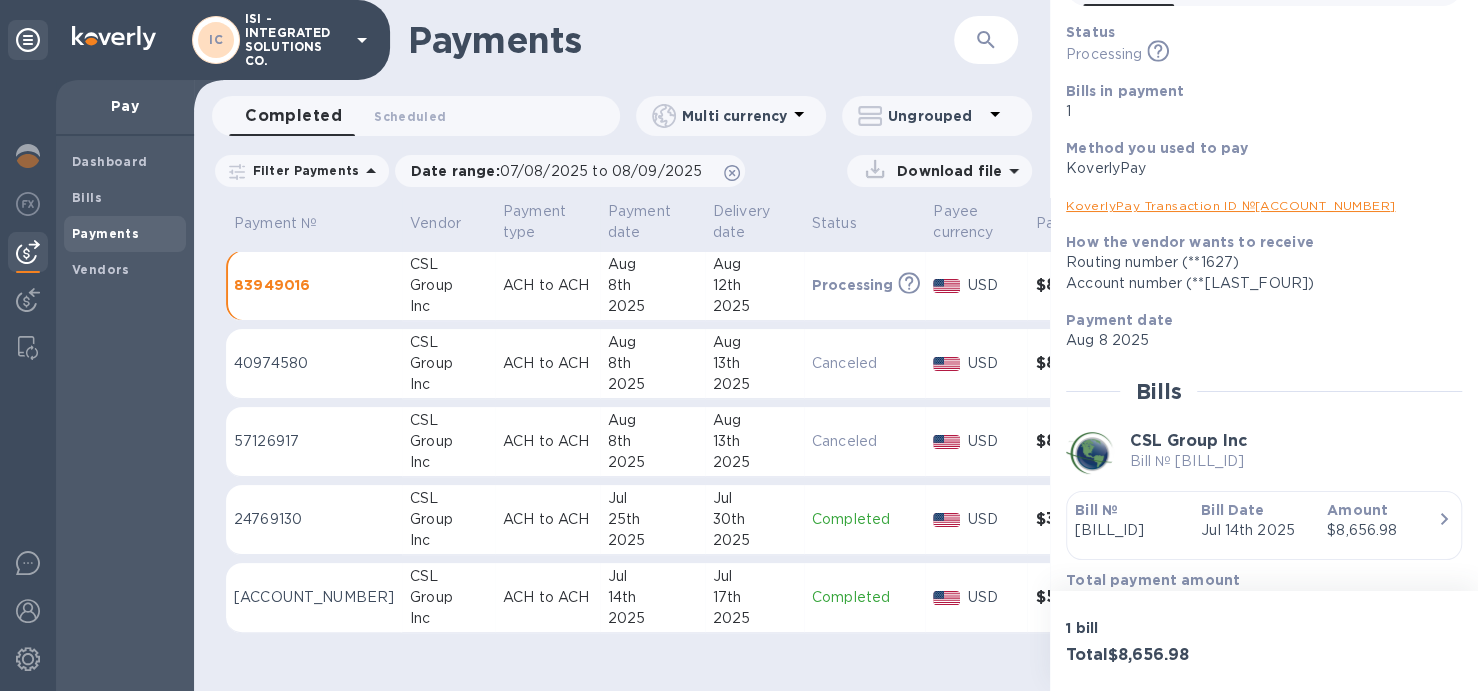 scroll, scrollTop: 157, scrollLeft: 0, axis: vertical 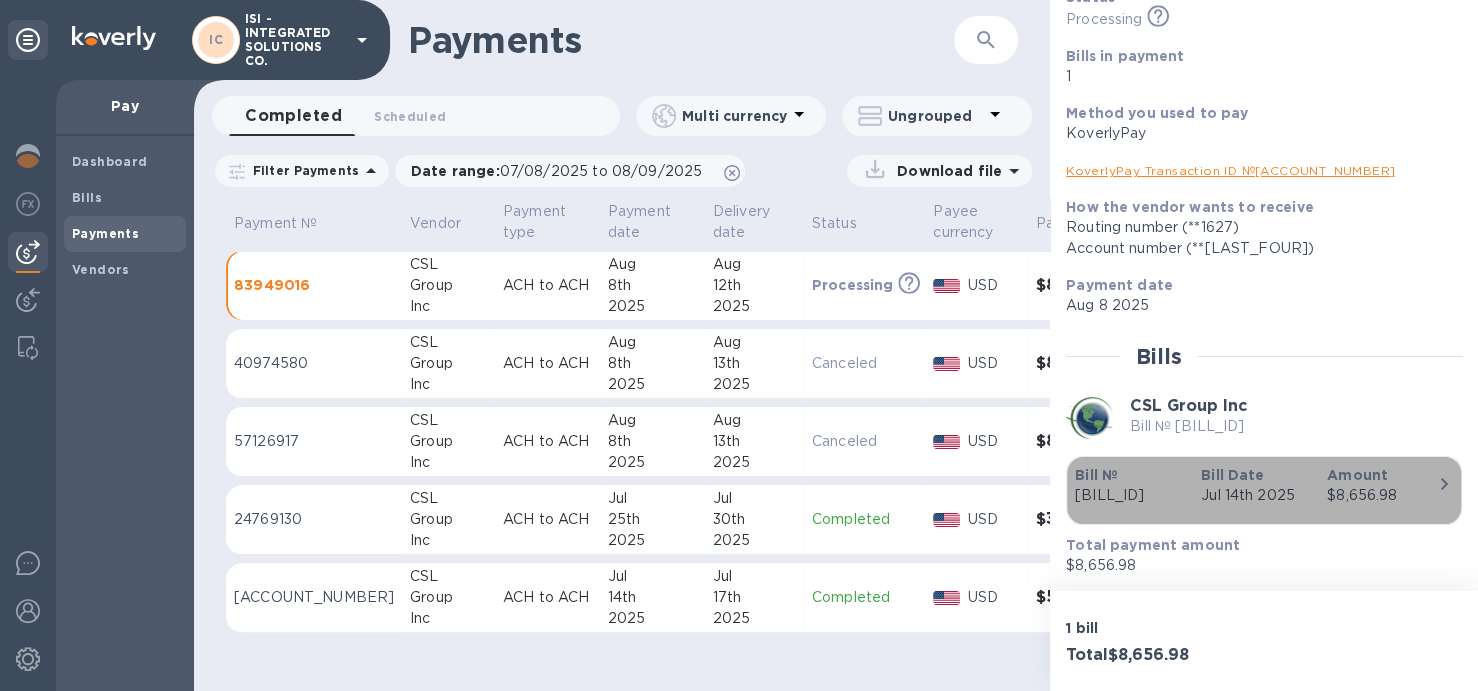 click 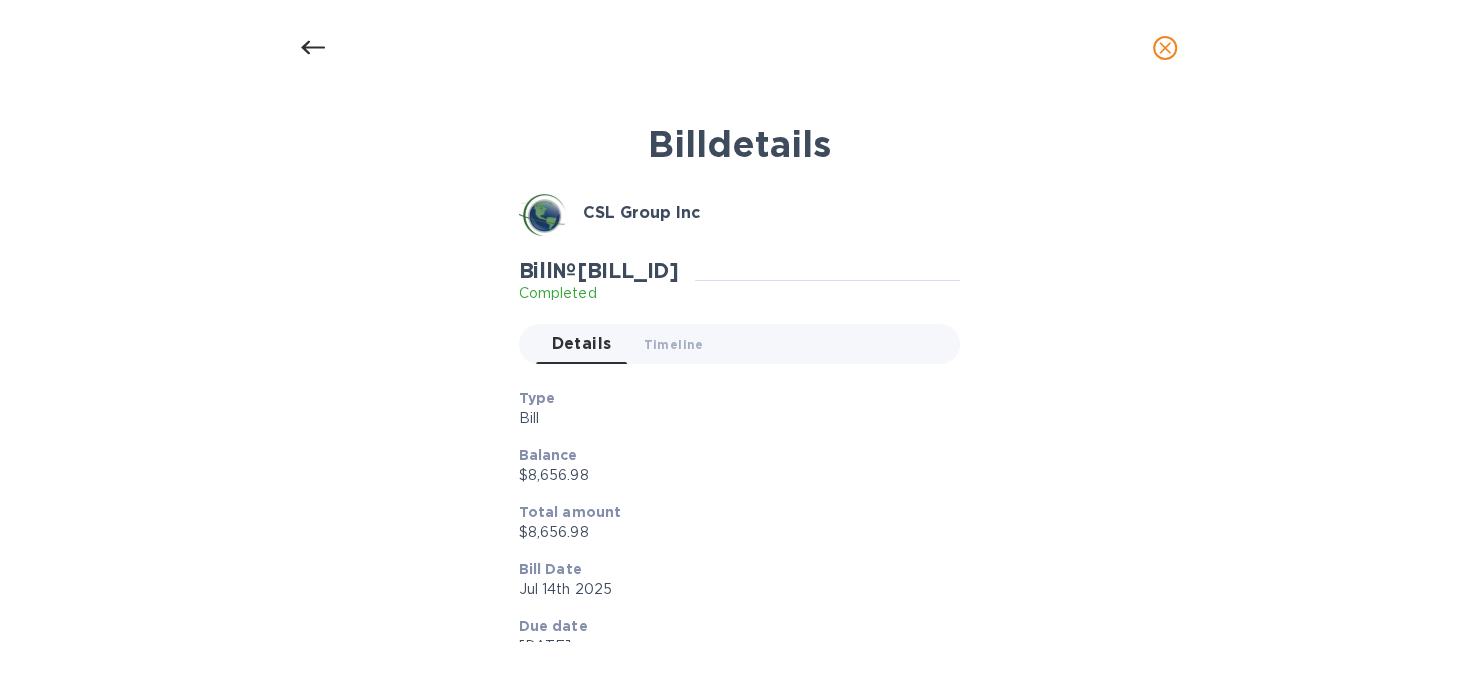 click 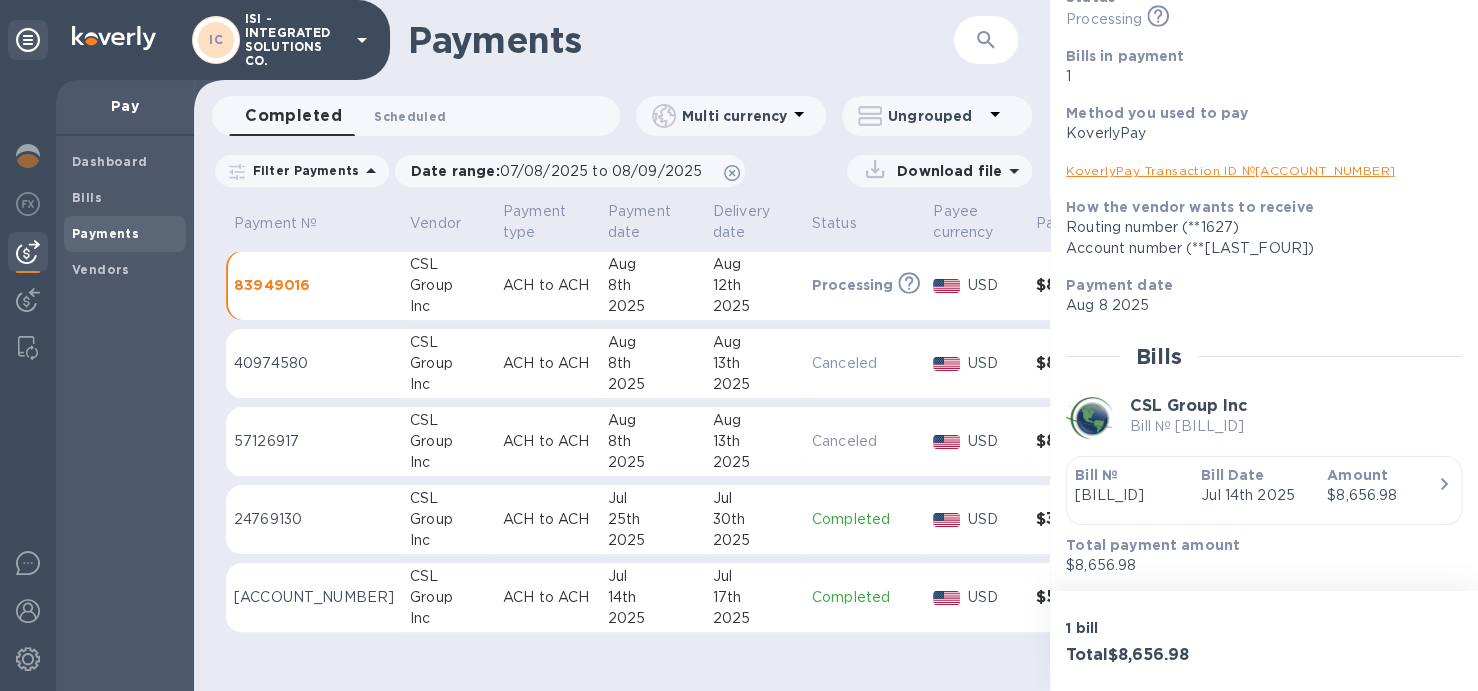 click on "Scheduled 0" at bounding box center (410, 116) 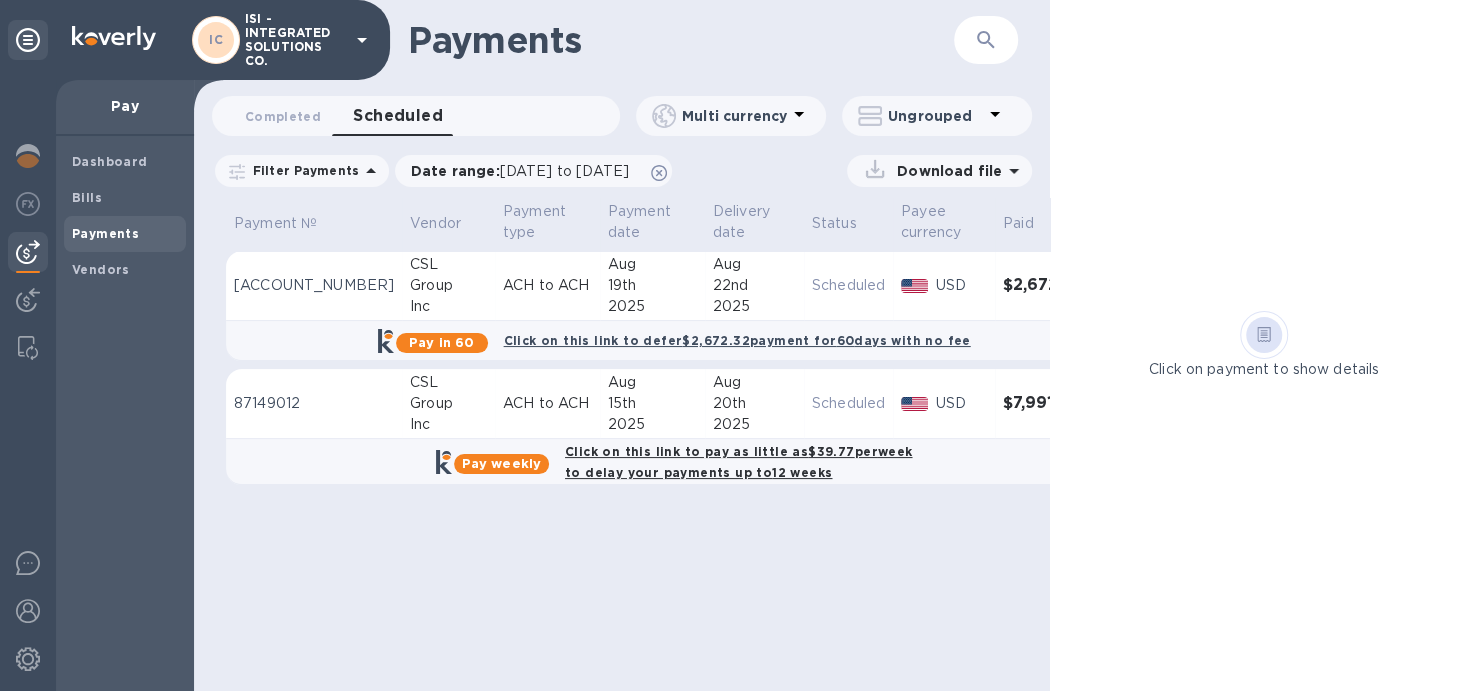 click on "Scheduled" at bounding box center [848, 403] 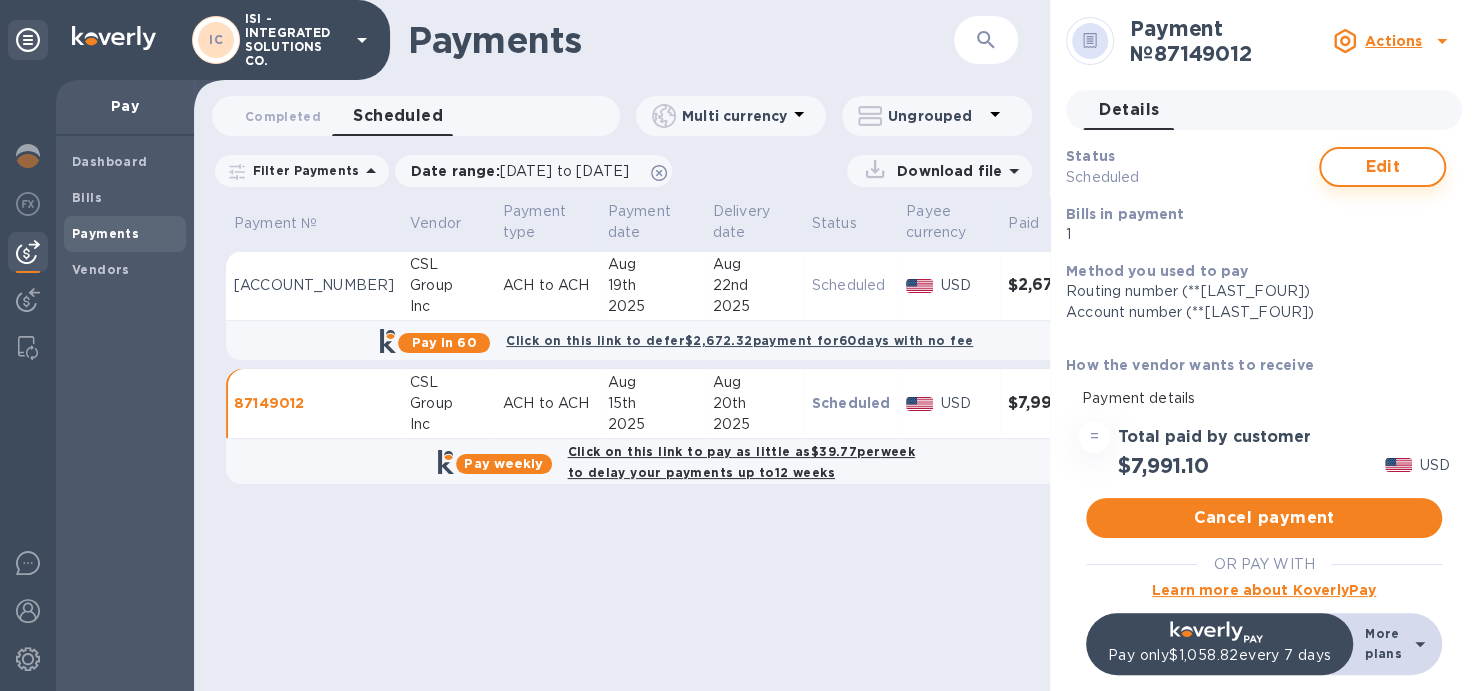 click on "Edit" at bounding box center [1382, 167] 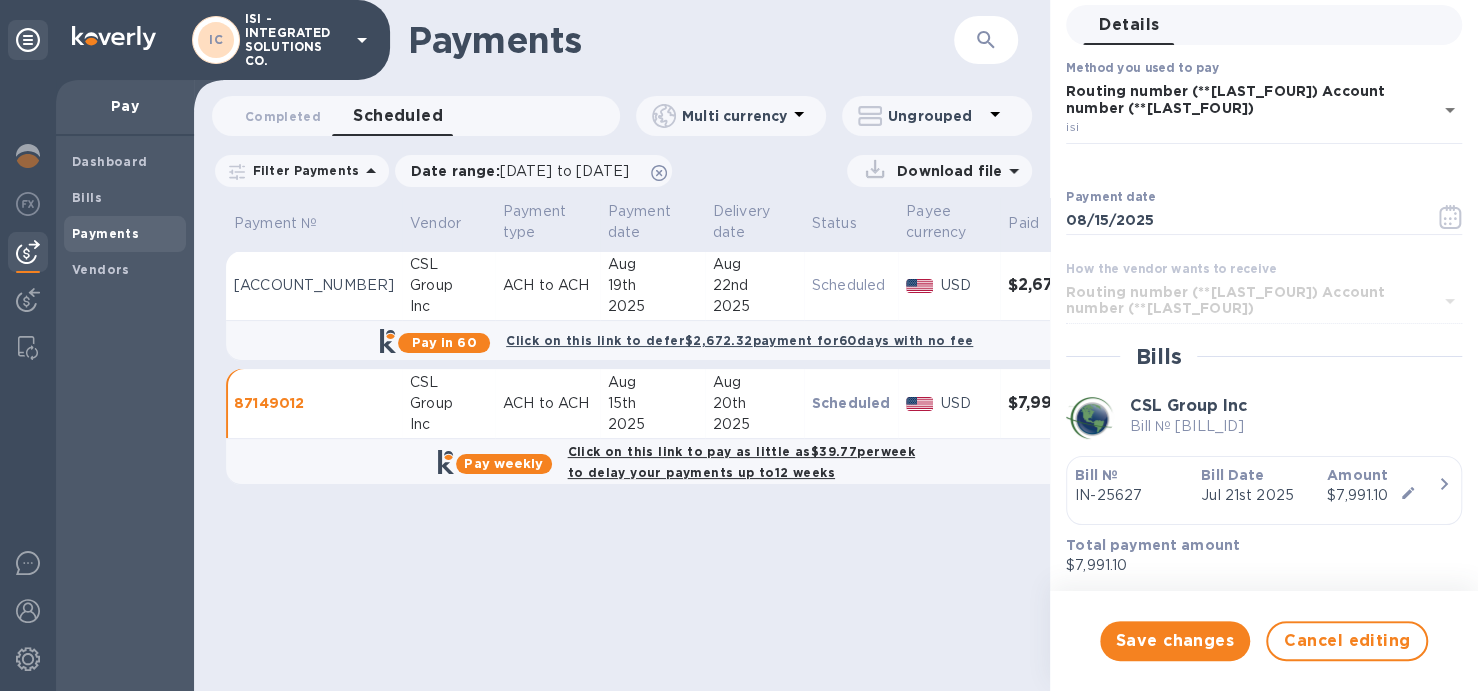 scroll, scrollTop: 0, scrollLeft: 0, axis: both 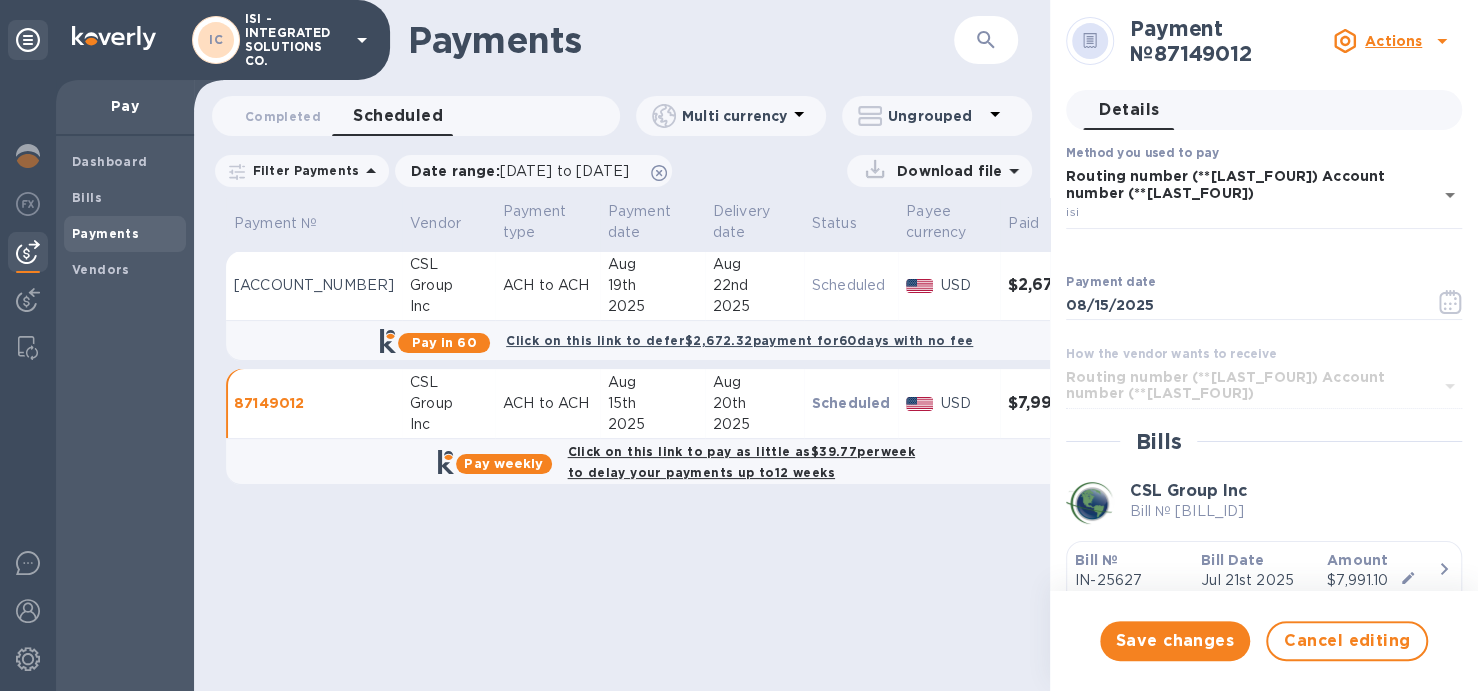 click on "Actions" at bounding box center (1393, 41) 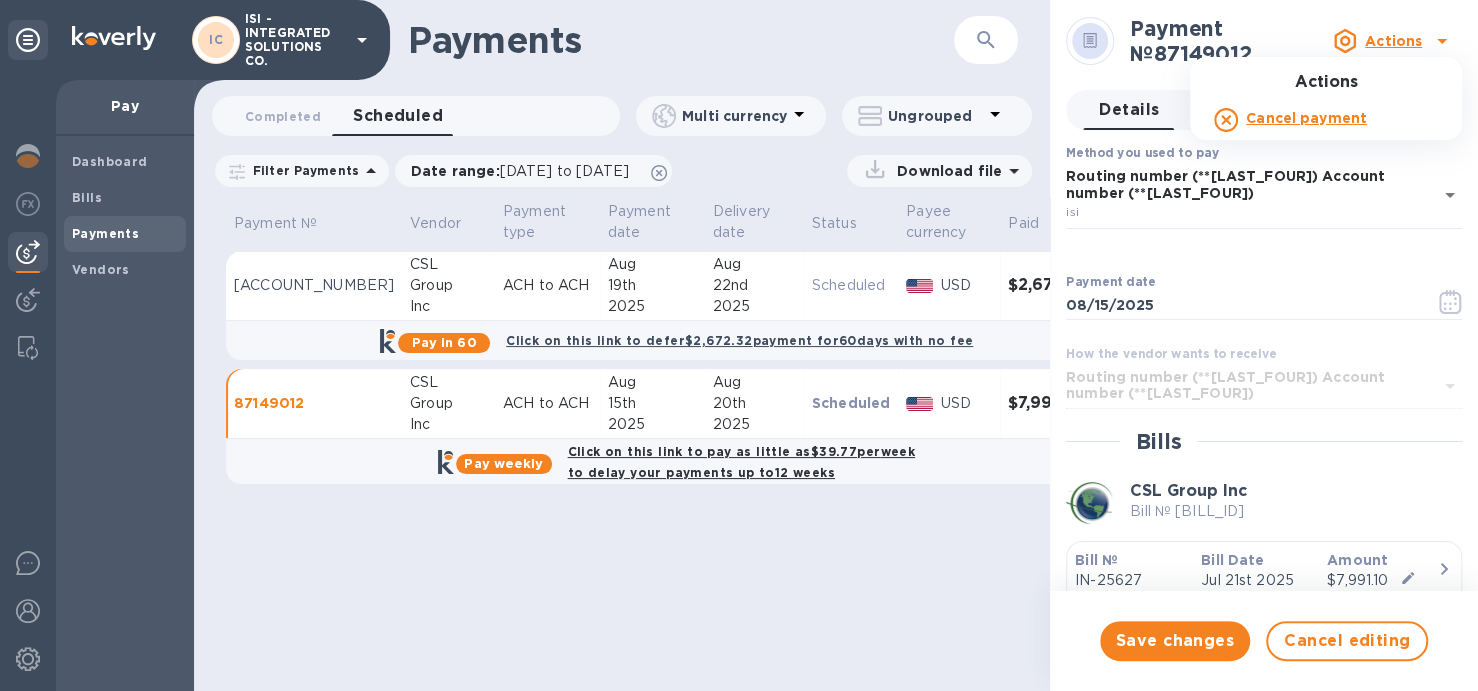 click on "Cancel payment" at bounding box center (1306, 118) 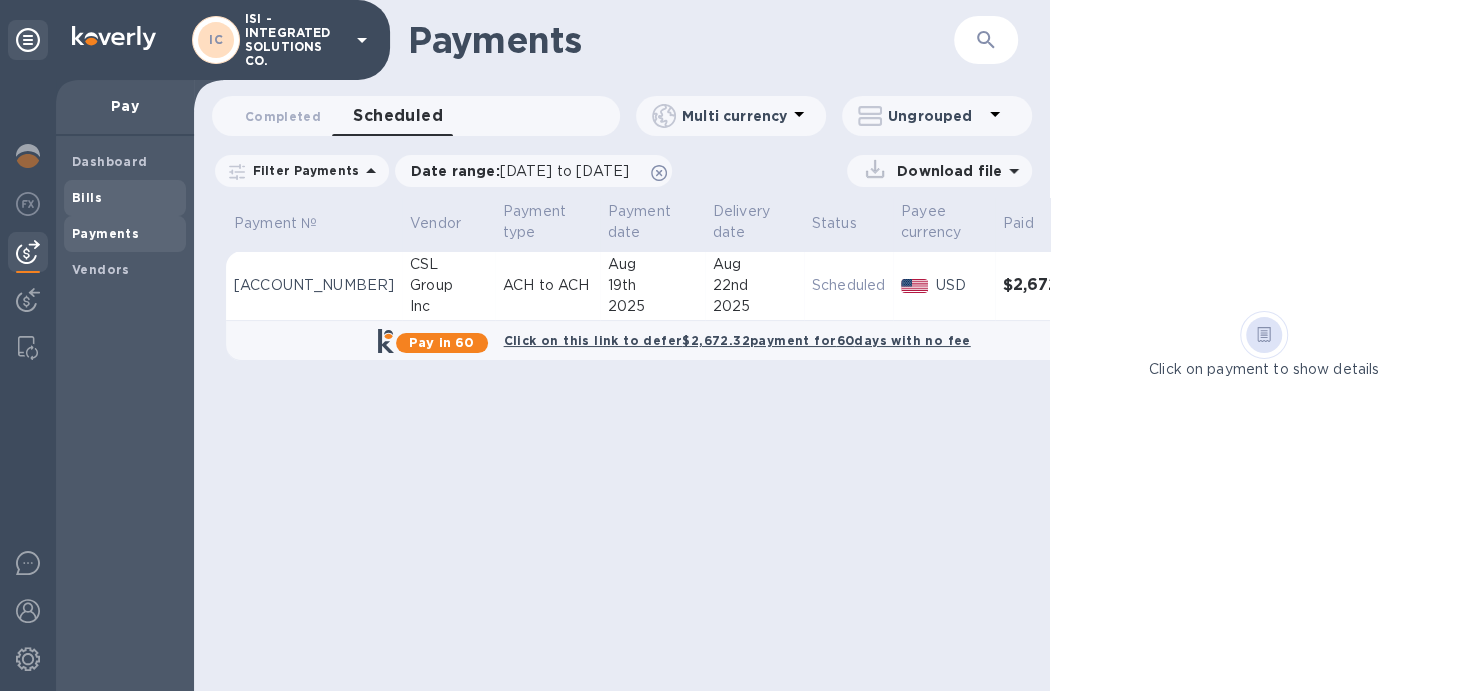 click on "Bills" at bounding box center (87, 197) 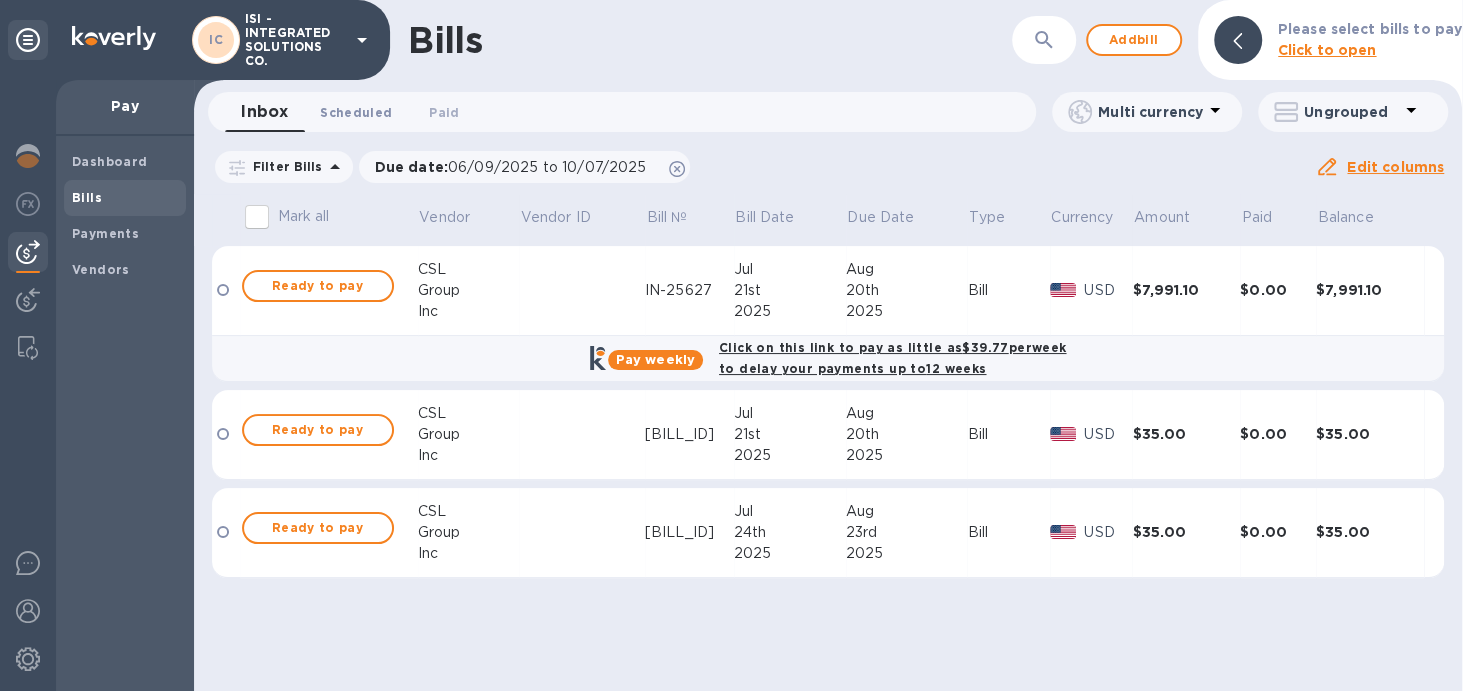 click on "Scheduled 0" at bounding box center [356, 112] 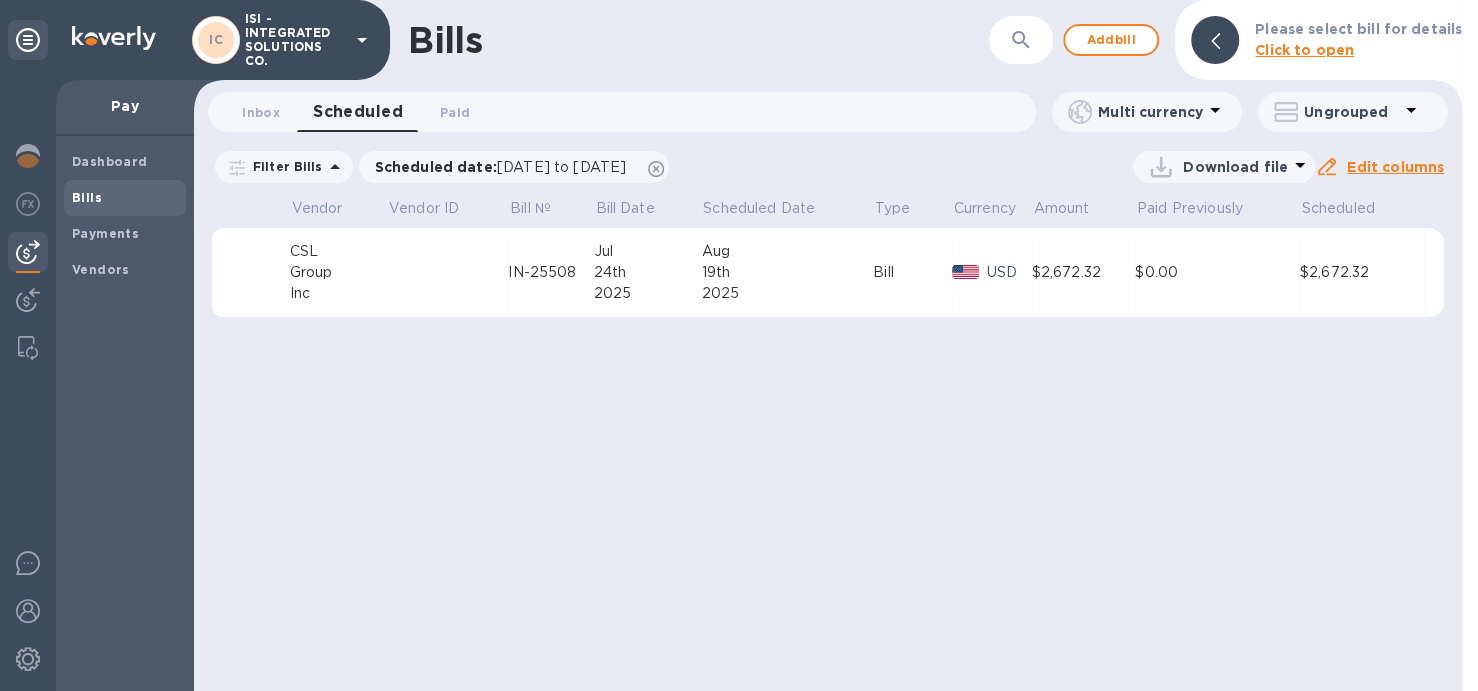 click on "Group" at bounding box center (338, 272) 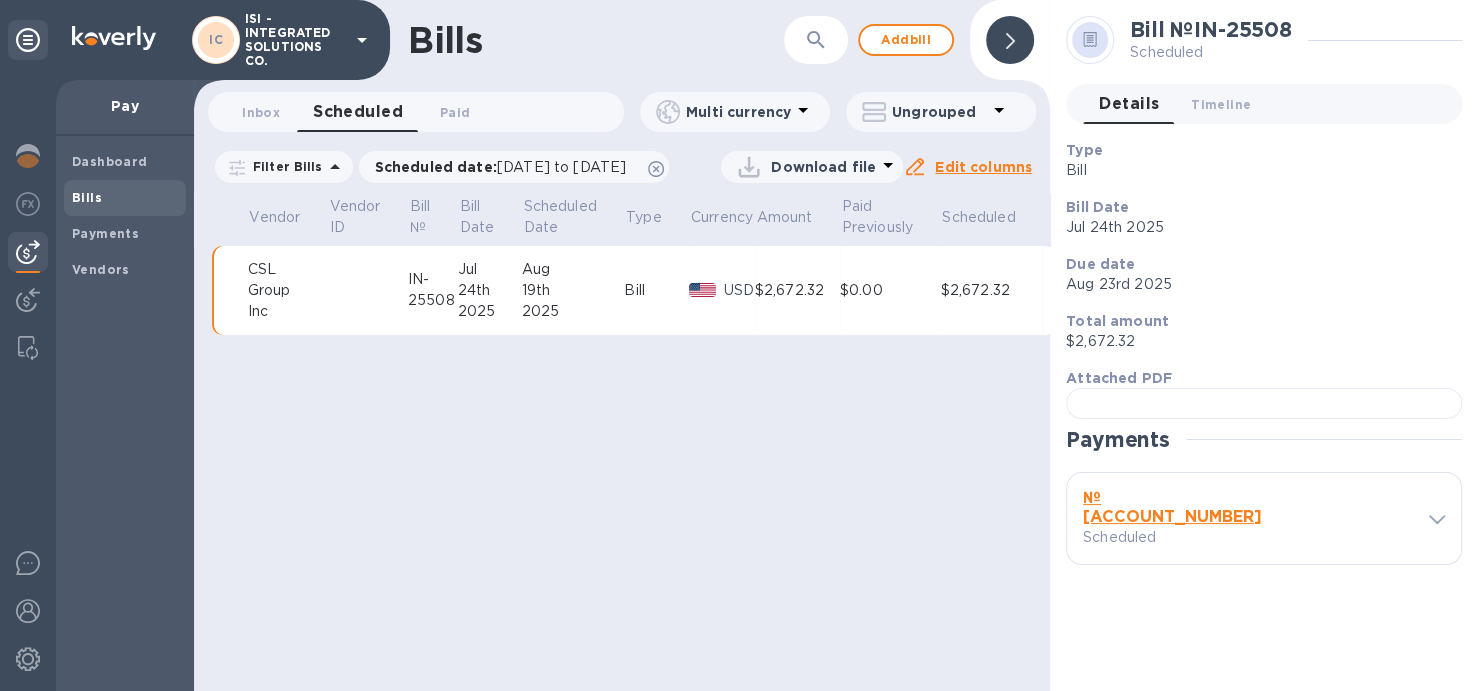 click at bounding box center [235, 291] 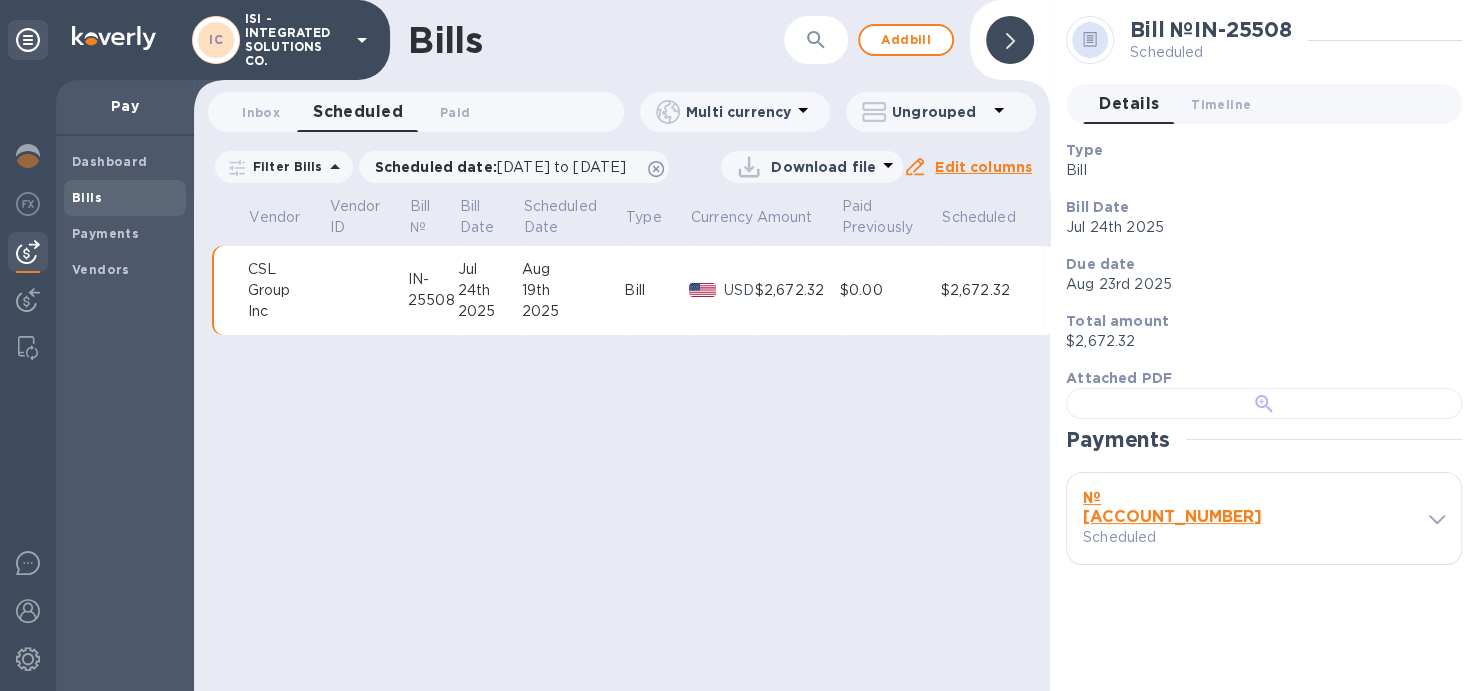 scroll, scrollTop: 0, scrollLeft: 0, axis: both 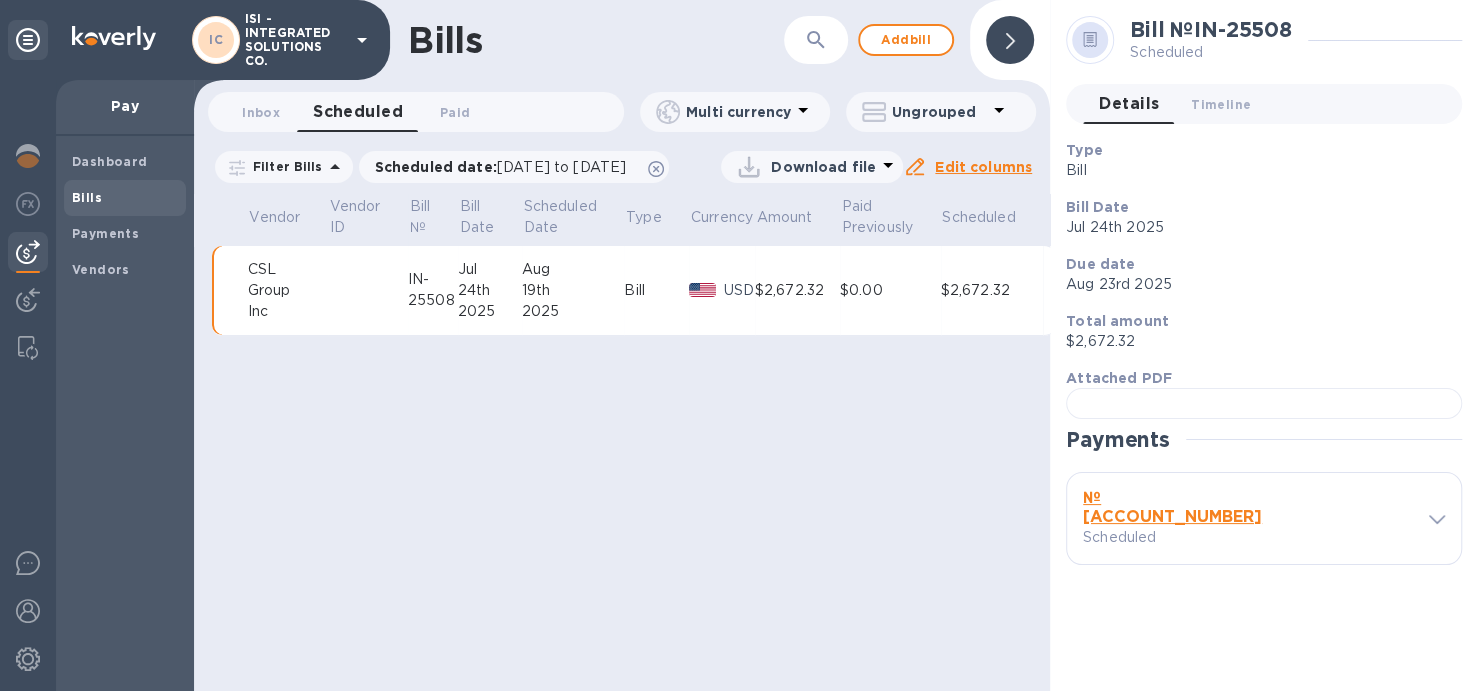 click on "Scheduled" at bounding box center [1211, 52] 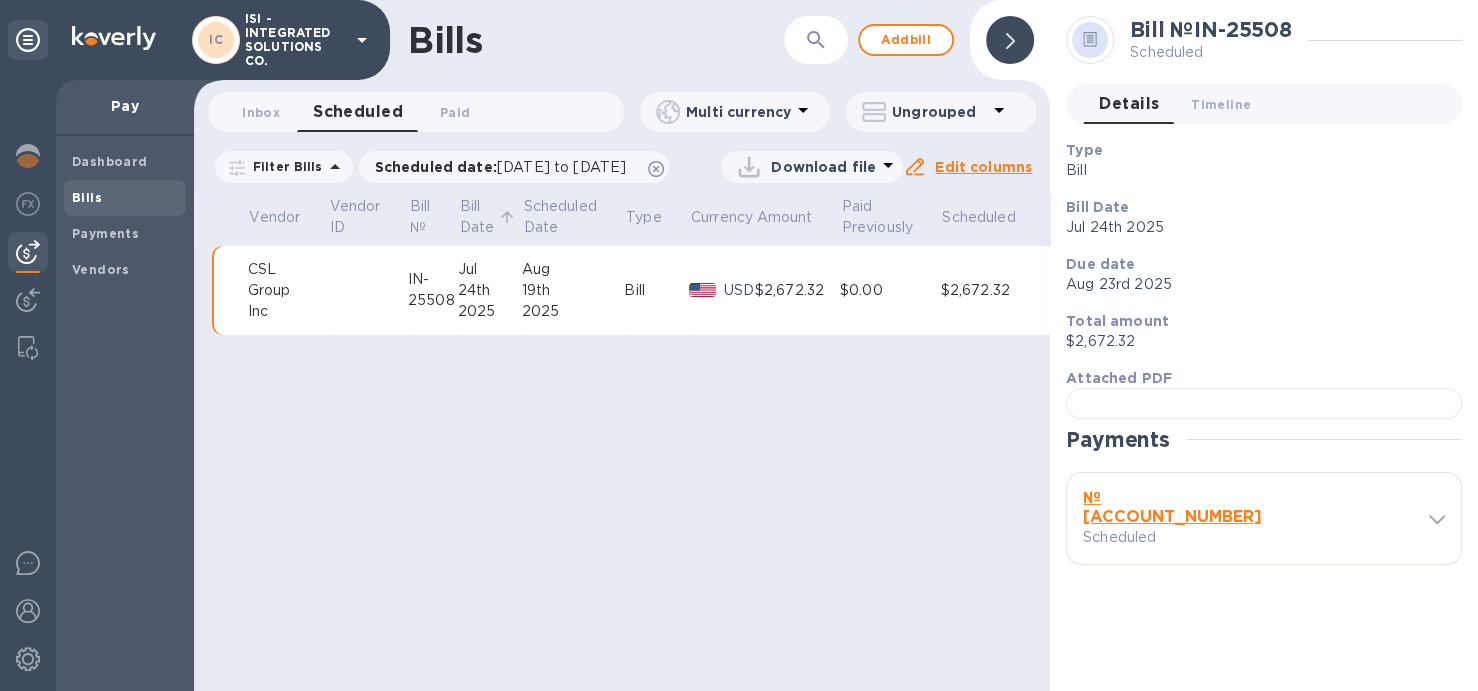 click on "Bill Date" at bounding box center [477, 217] 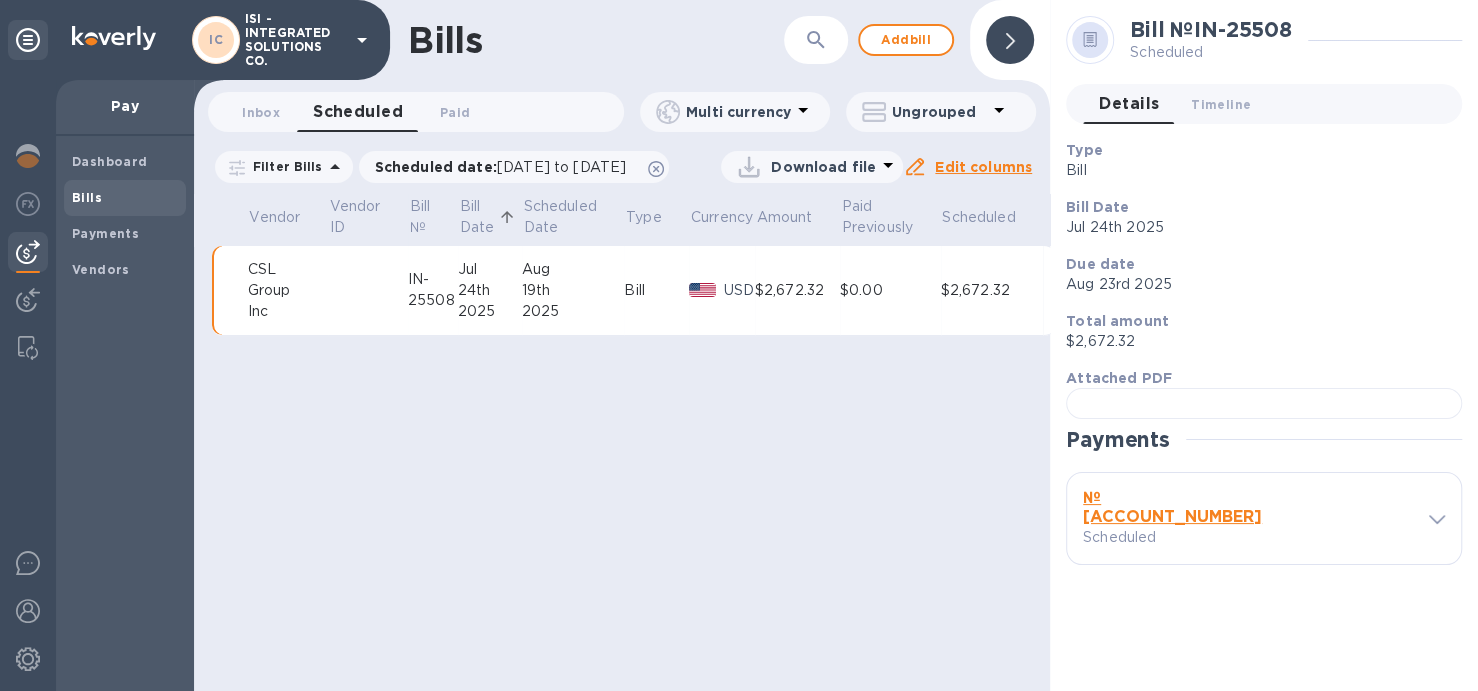 click on "IN-25508" at bounding box center (433, 290) 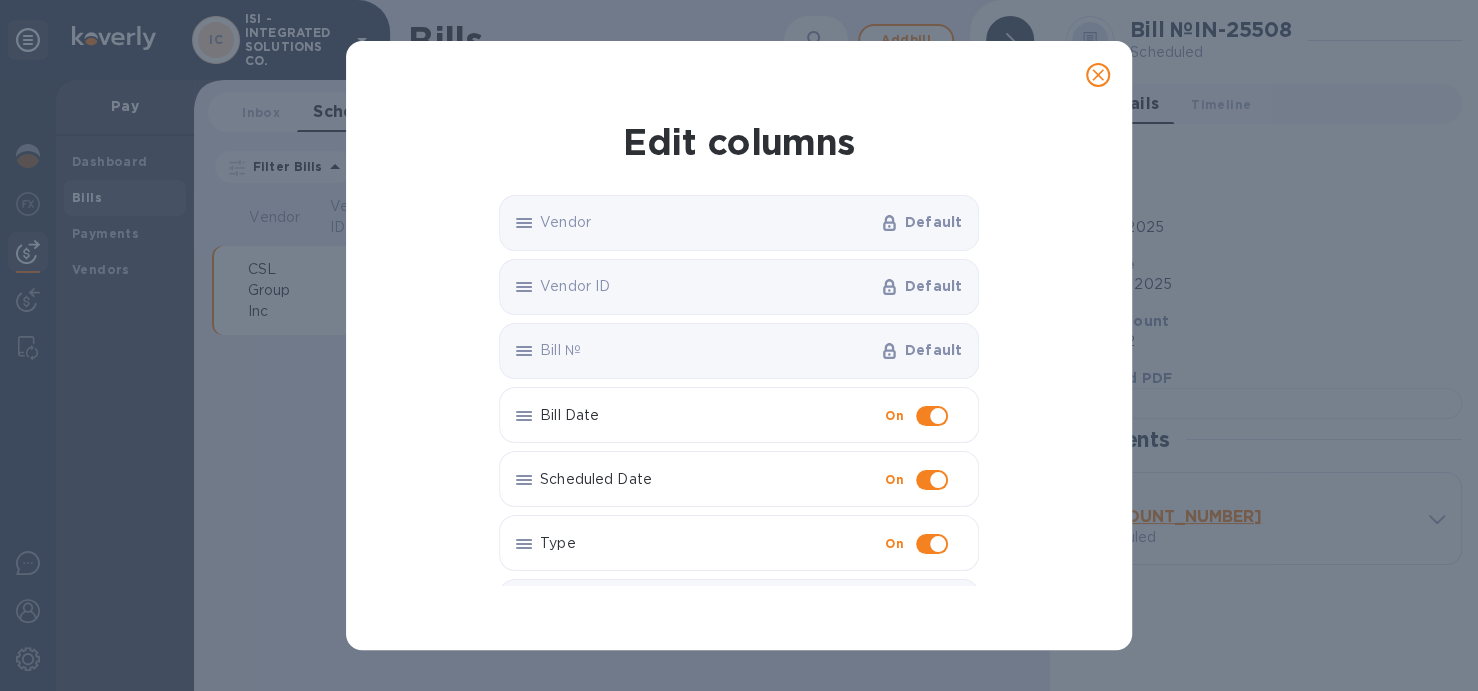 click 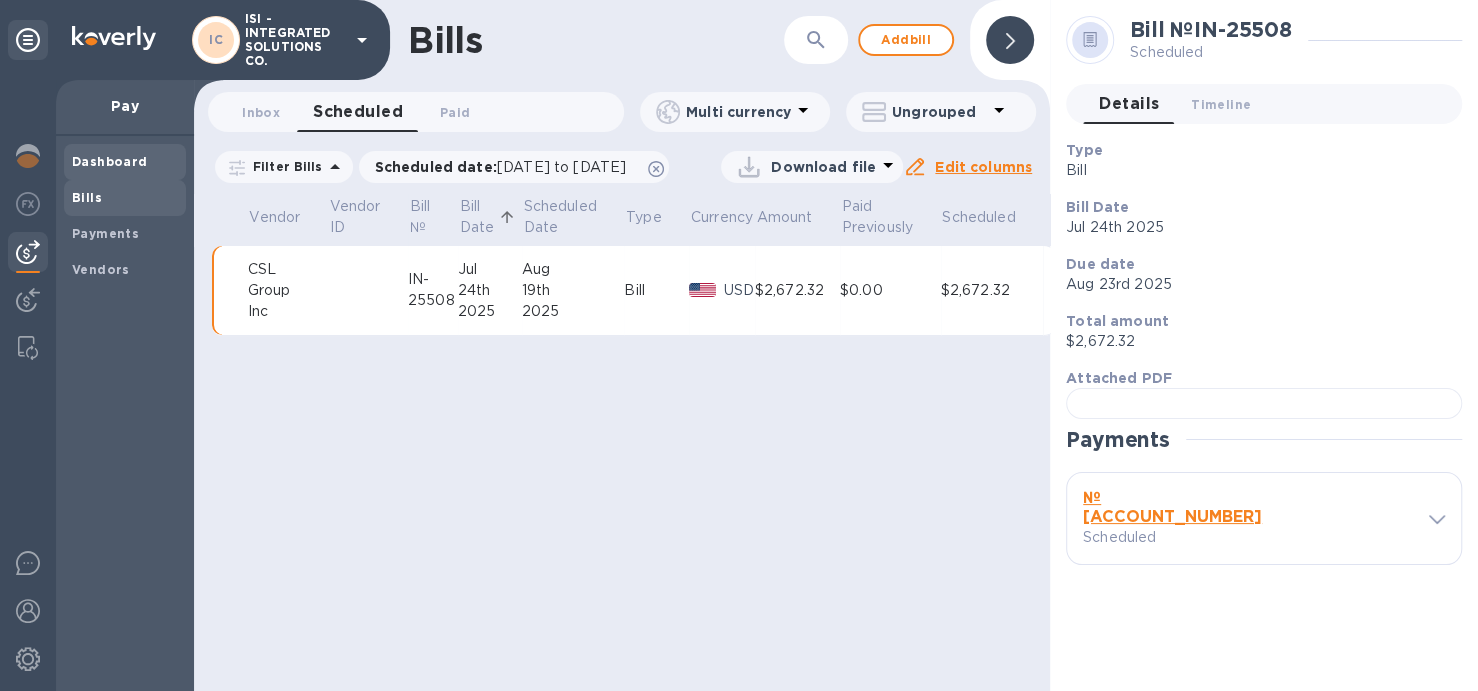 click on "Dashboard" at bounding box center [110, 161] 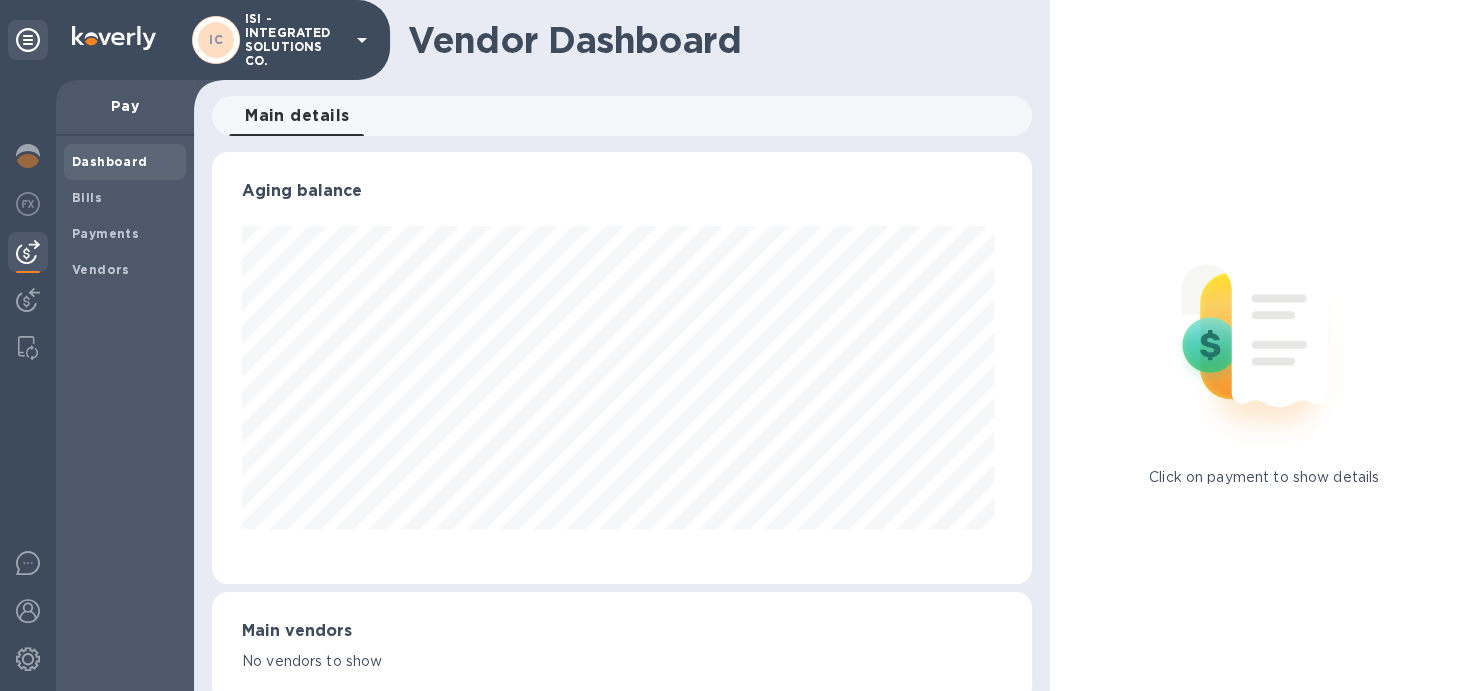 scroll, scrollTop: 999567, scrollLeft: 999187, axis: both 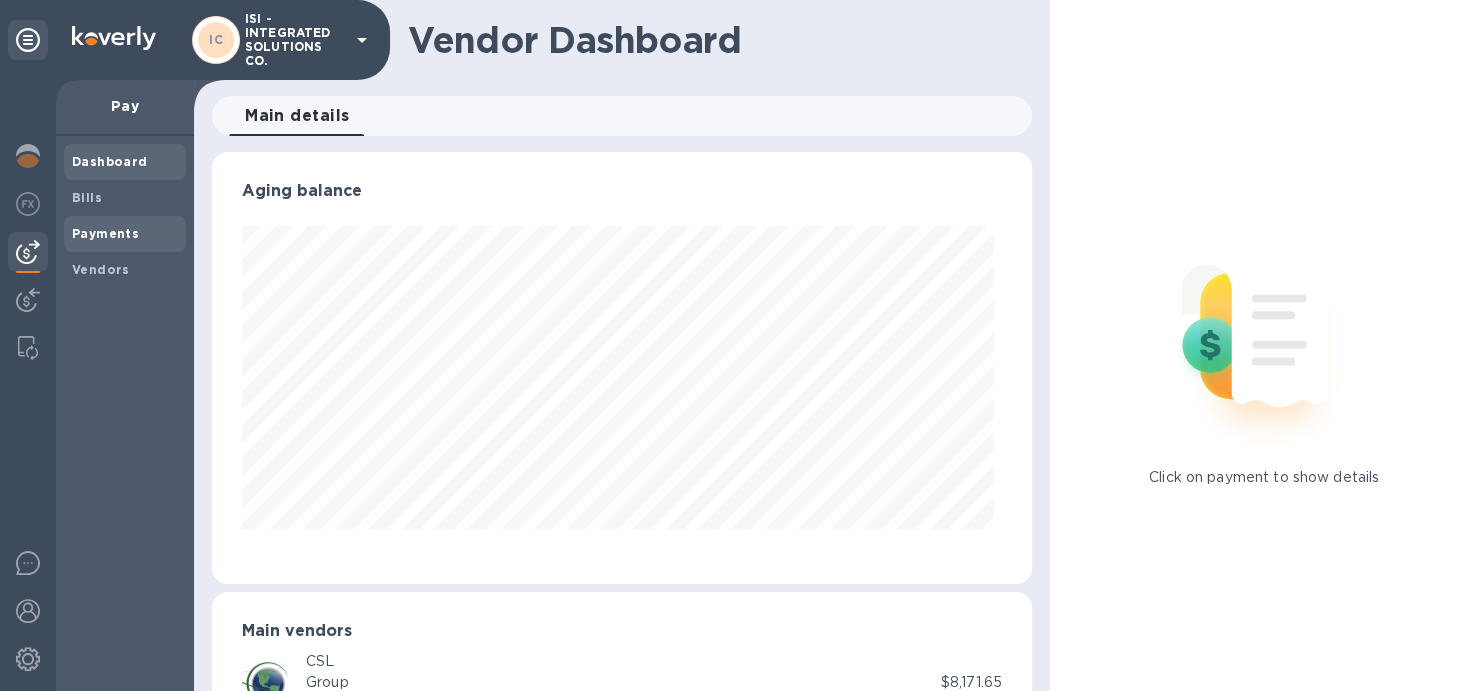 click on "Payments" at bounding box center (105, 233) 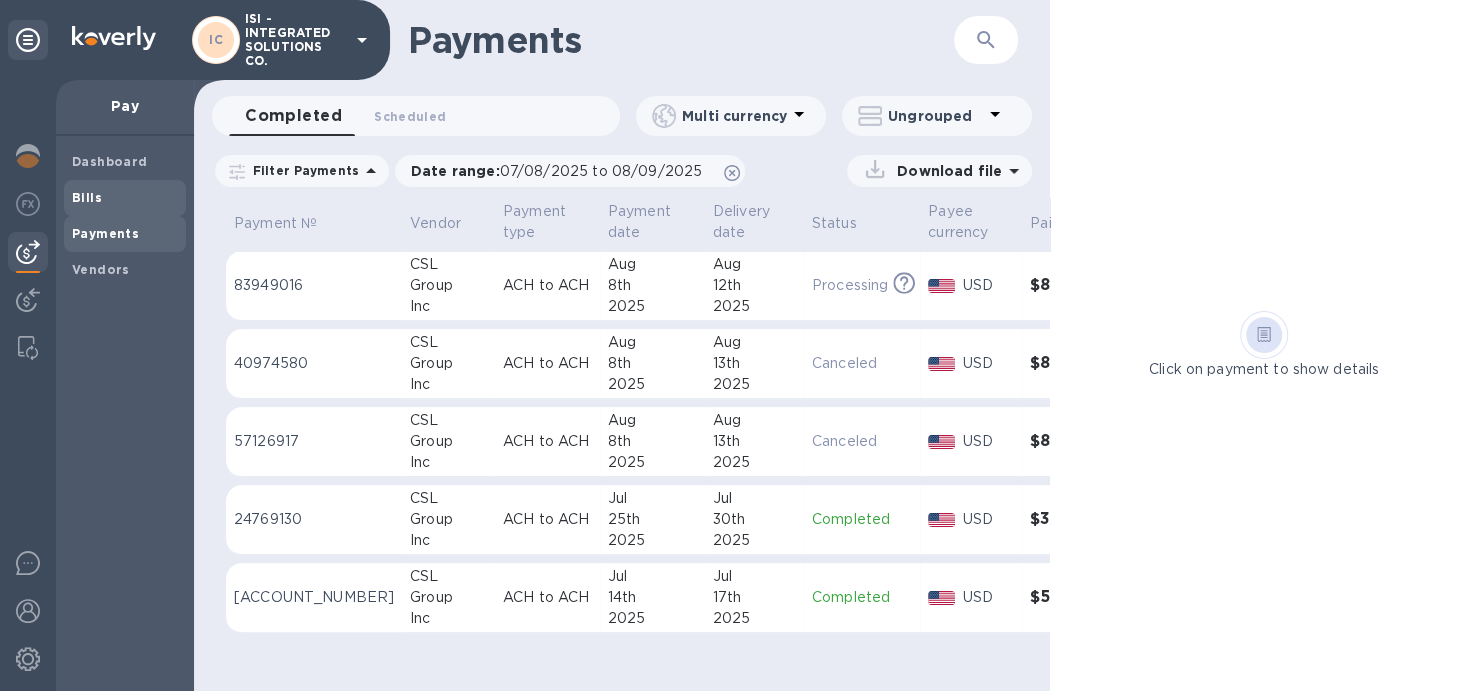 click on "Bills" at bounding box center (87, 197) 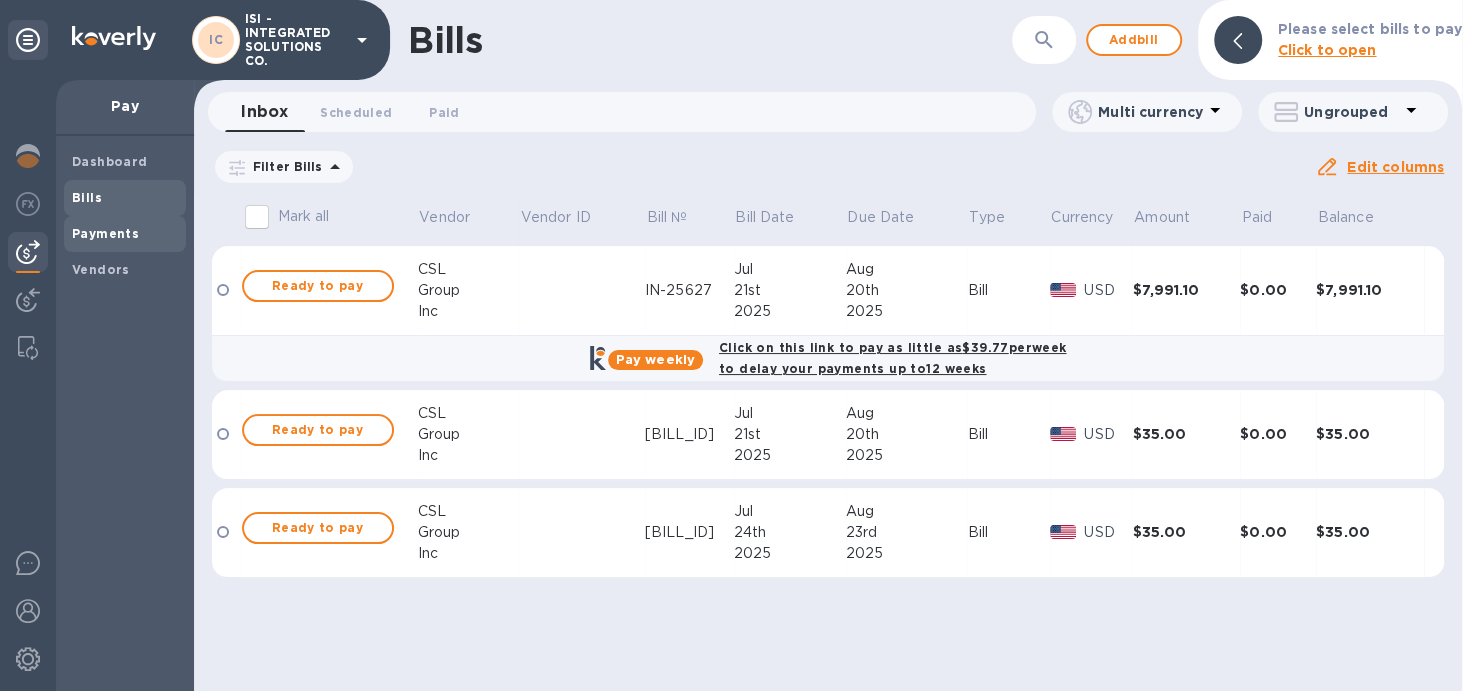 click on "Payments" at bounding box center [125, 234] 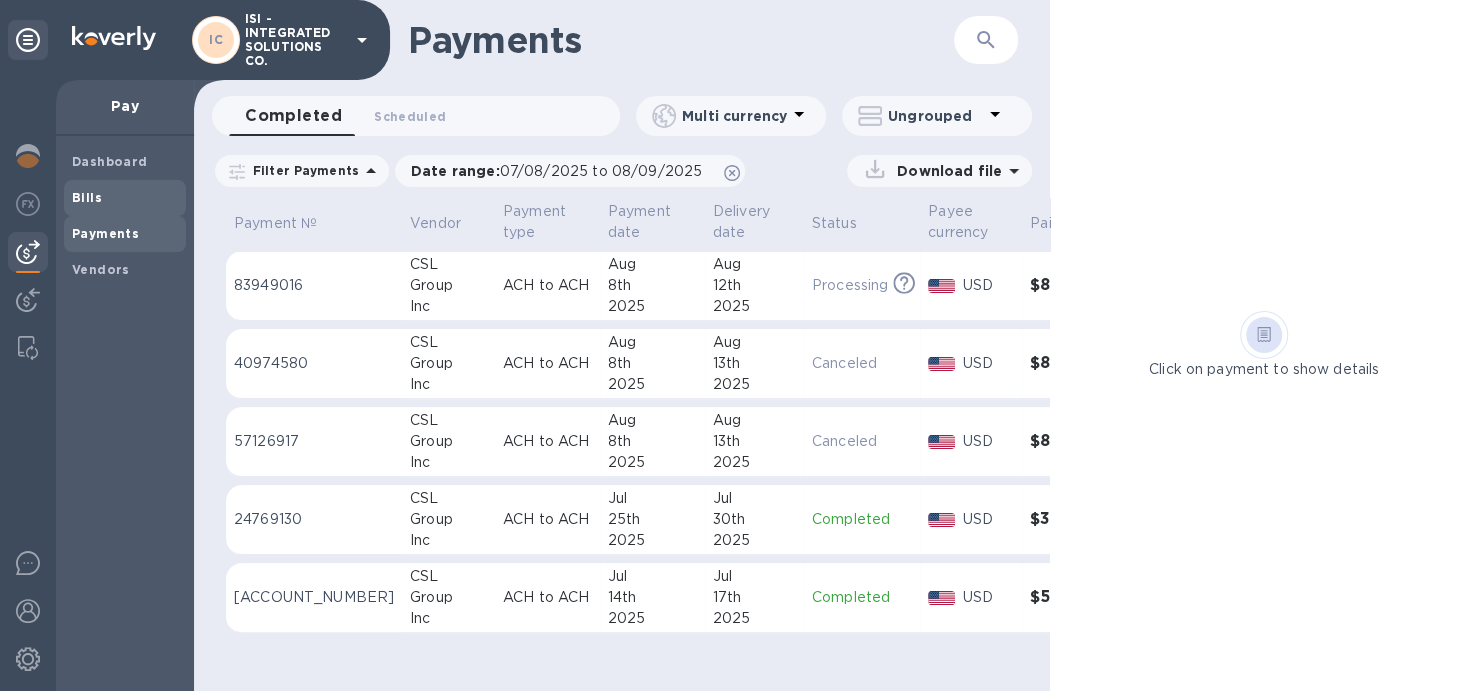 click on "Bills" at bounding box center [125, 198] 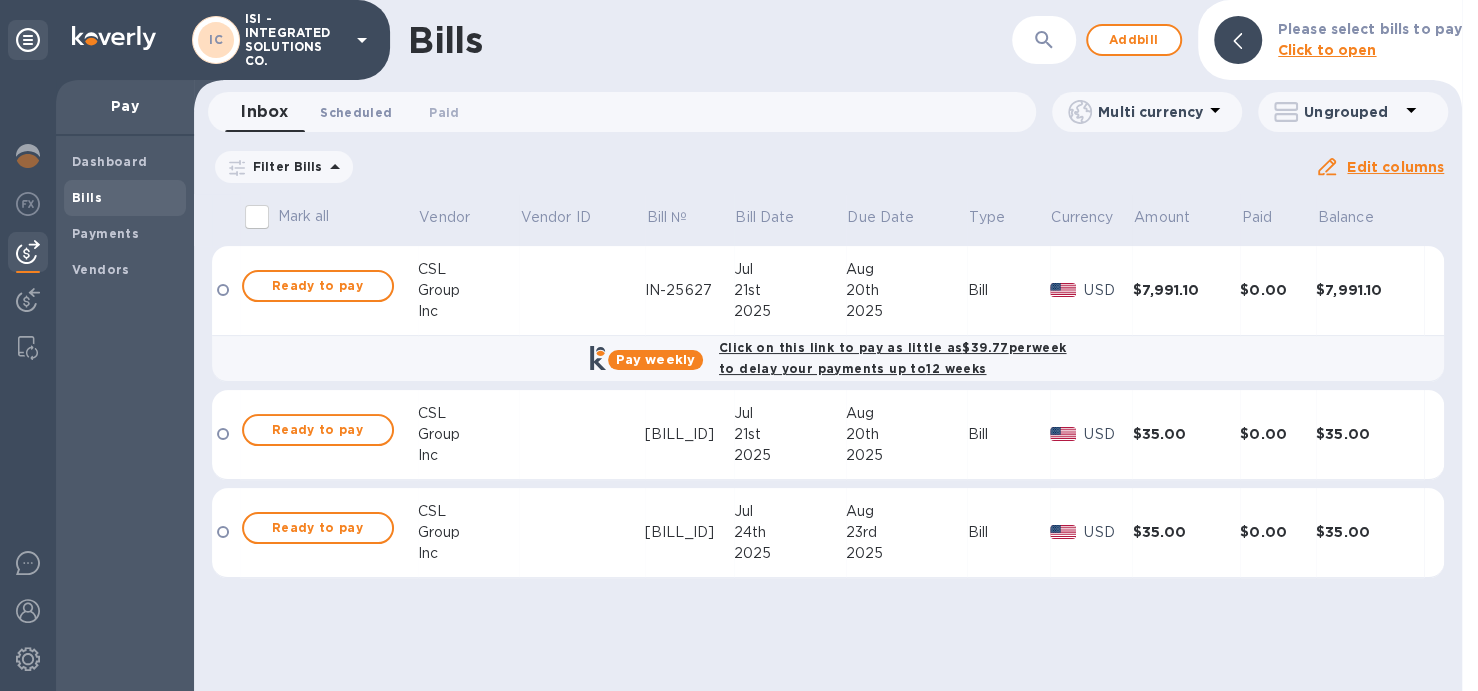 click on "Scheduled 0" at bounding box center (356, 112) 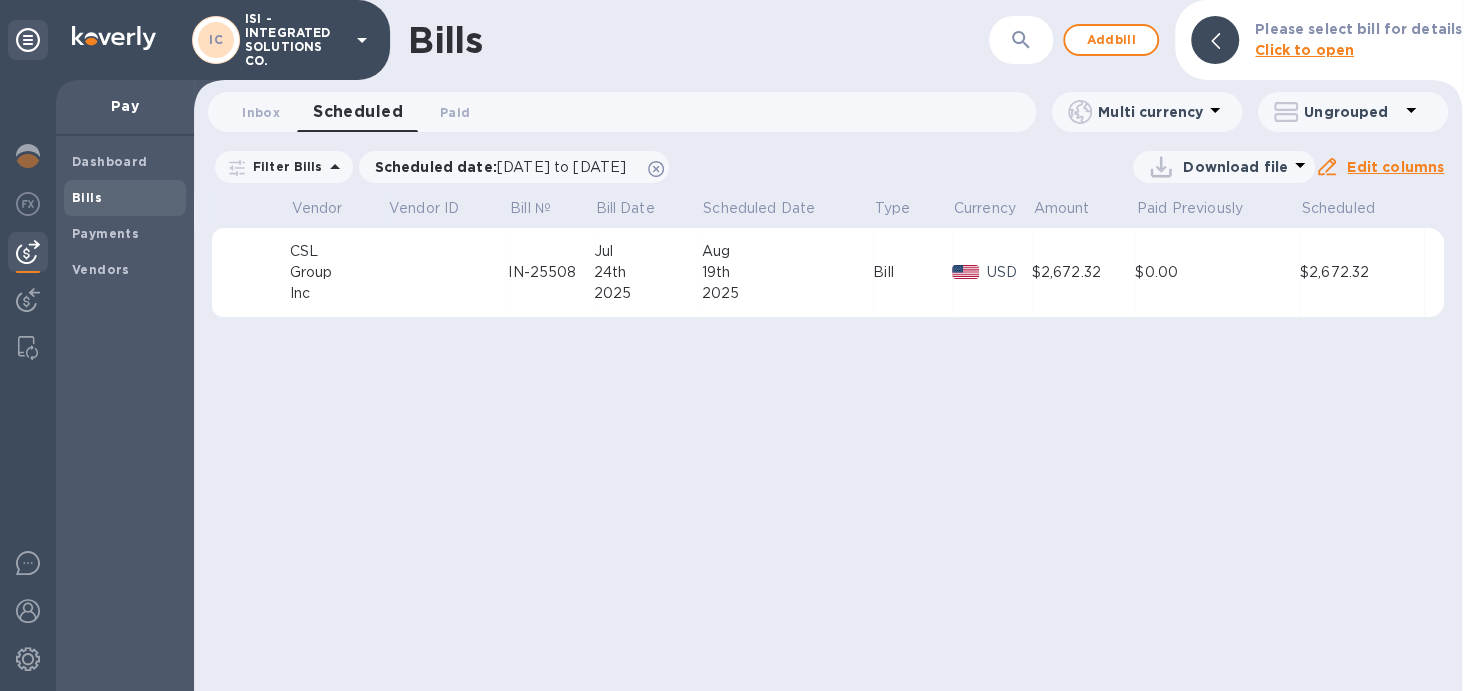 click on "Click to open" at bounding box center (1304, 50) 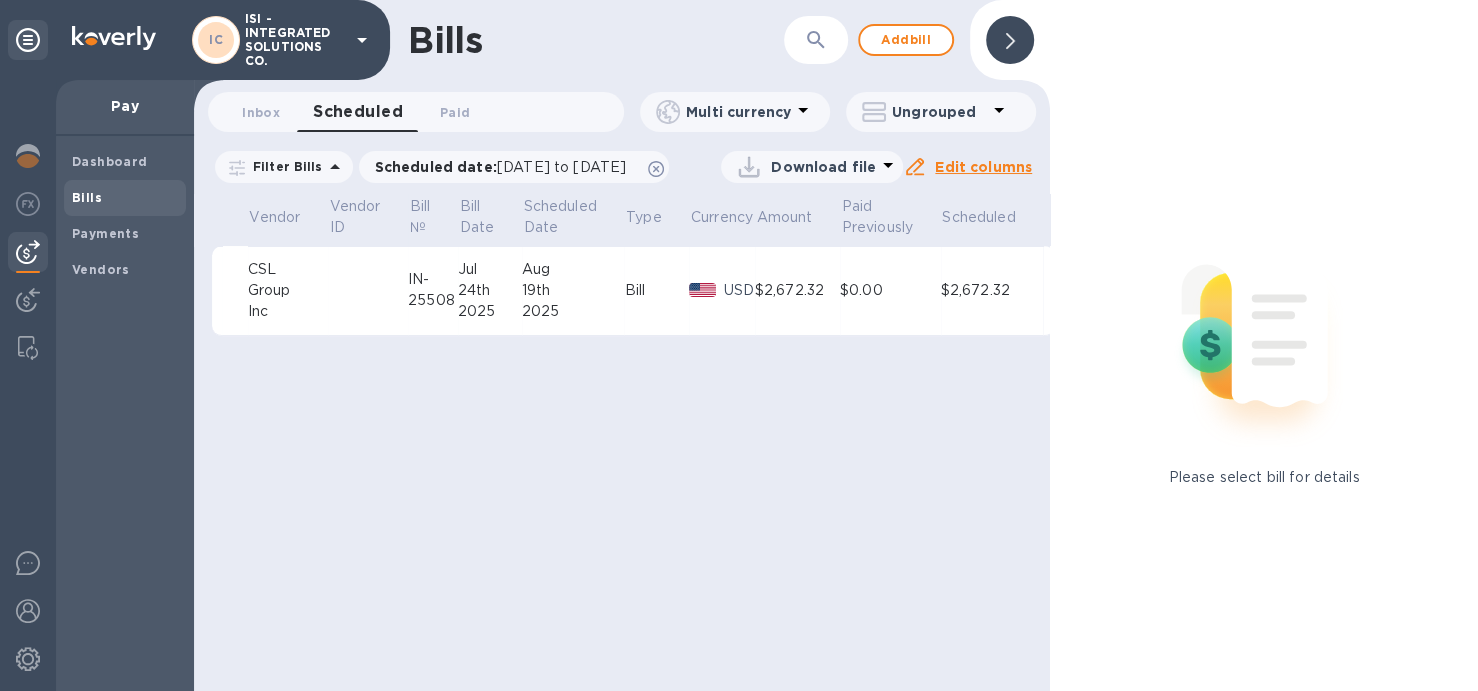 click on "Bill" at bounding box center (656, 291) 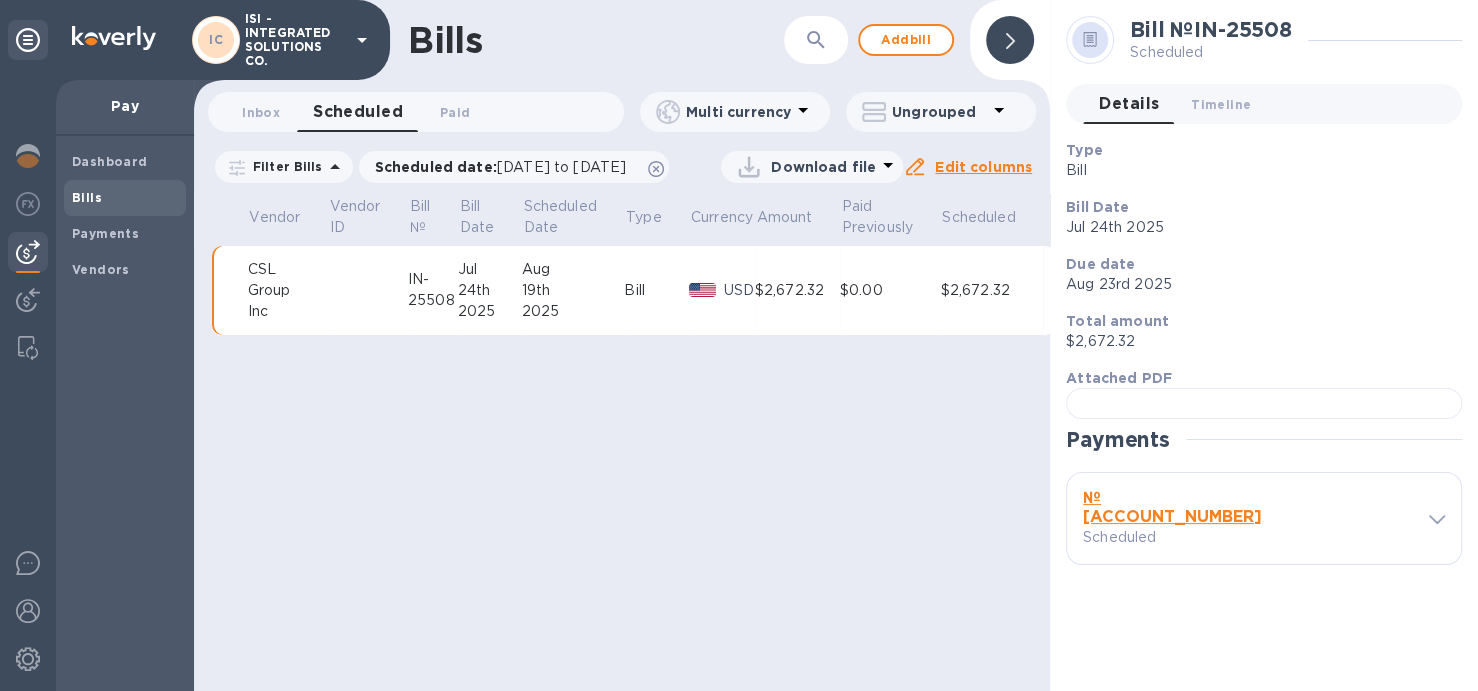 click 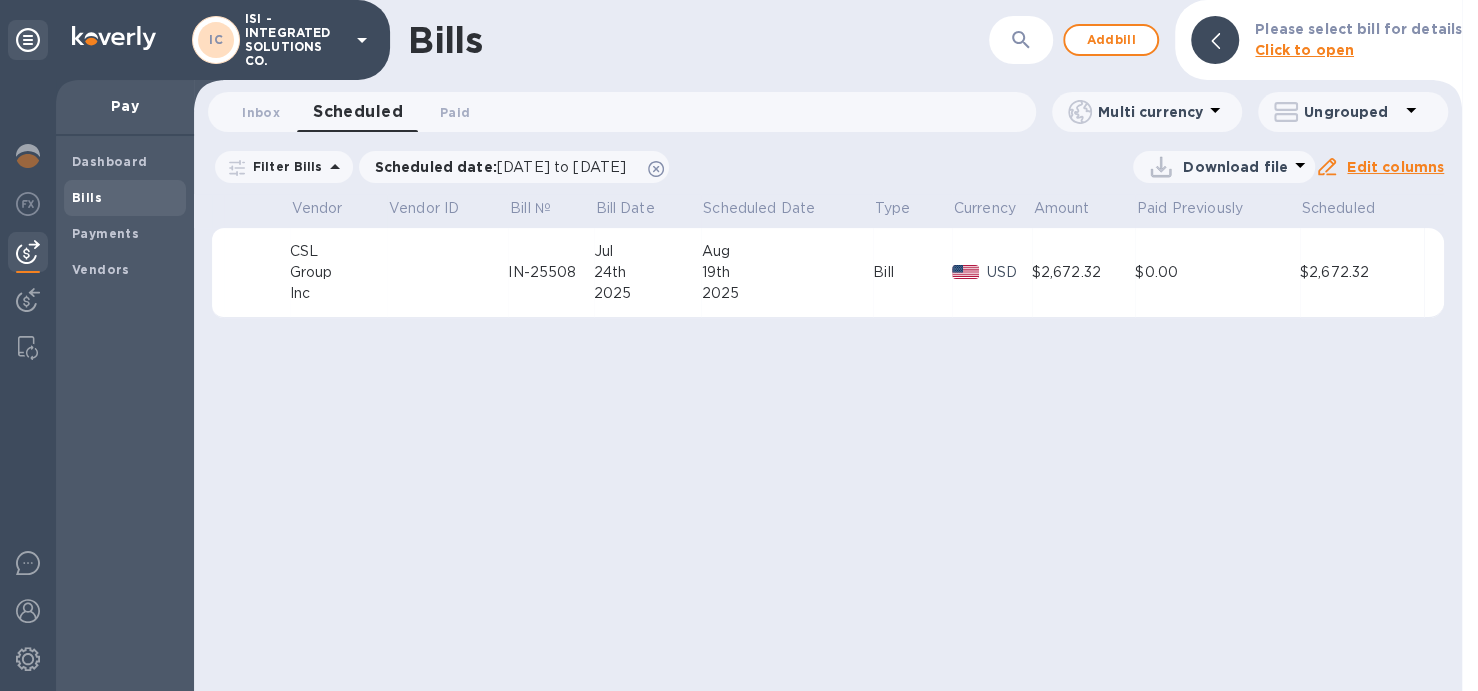 click 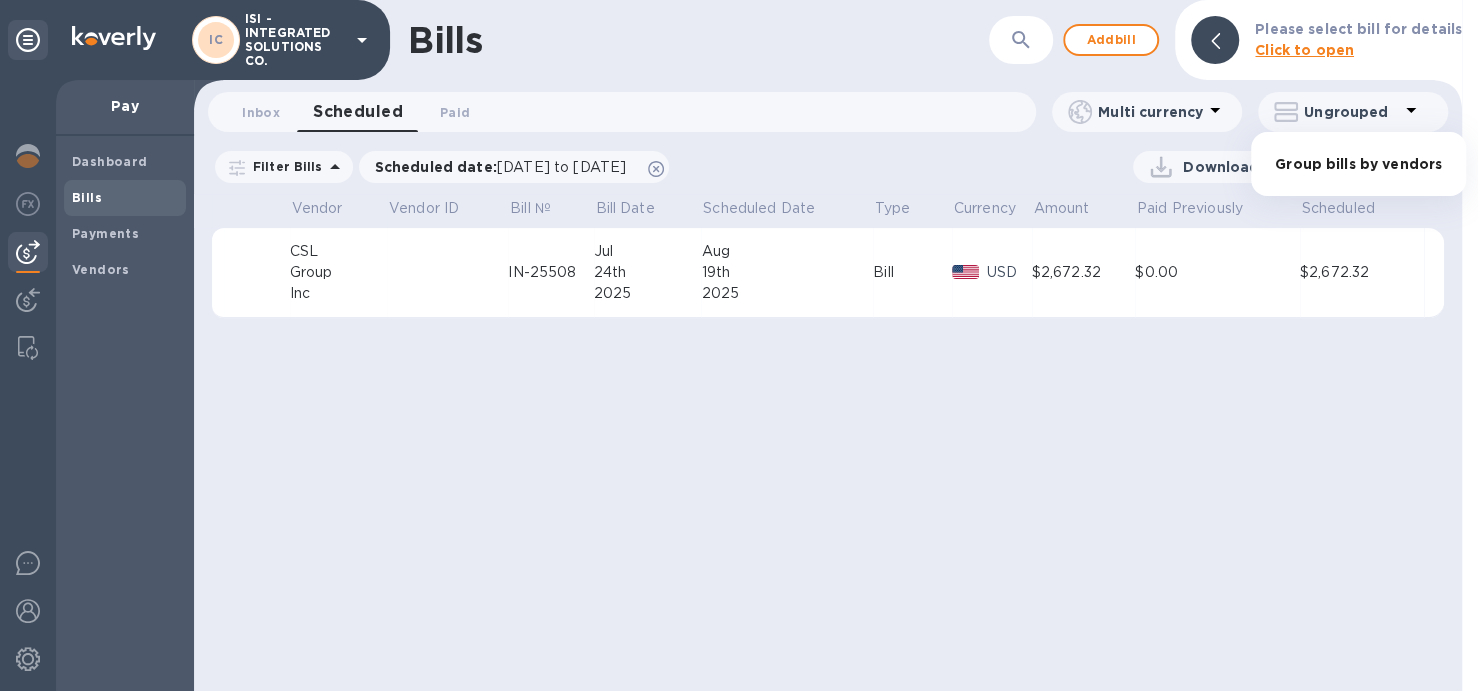 click at bounding box center [739, 345] 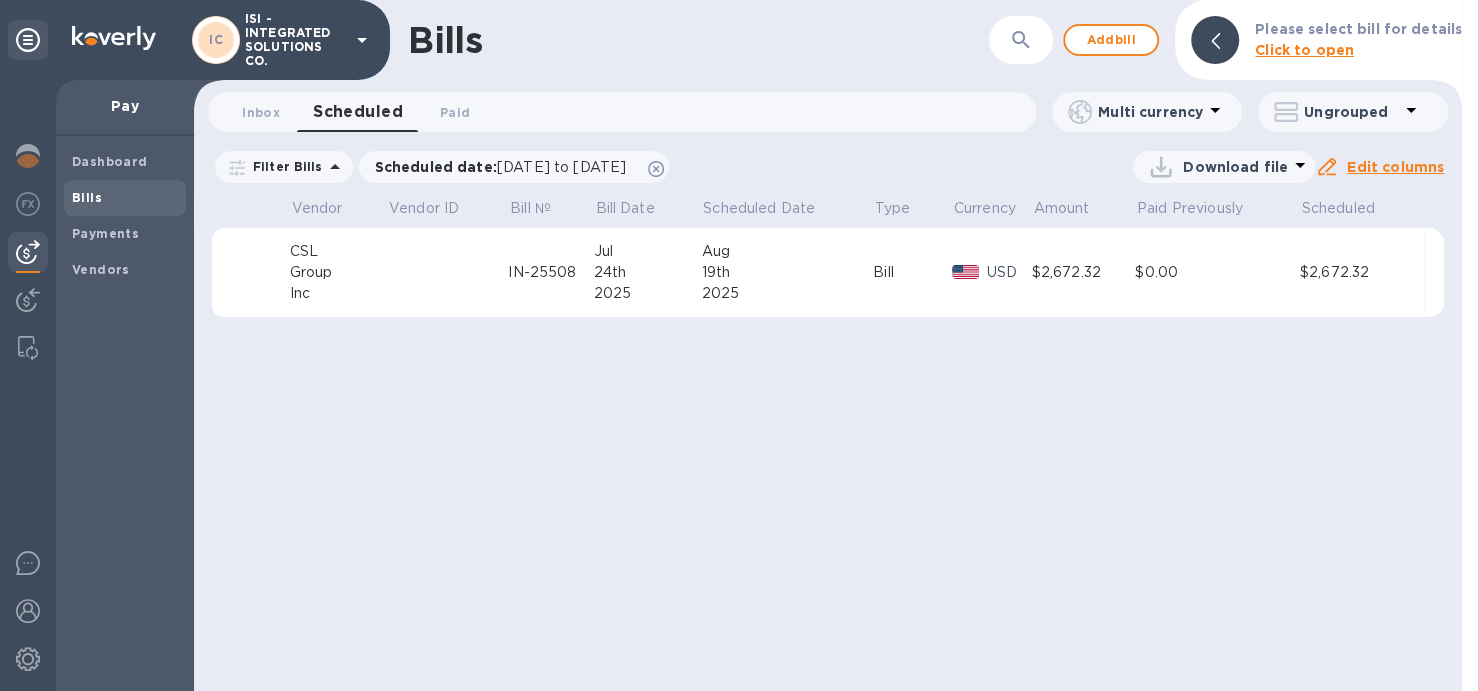click on "Edit columns" at bounding box center (1395, 167) 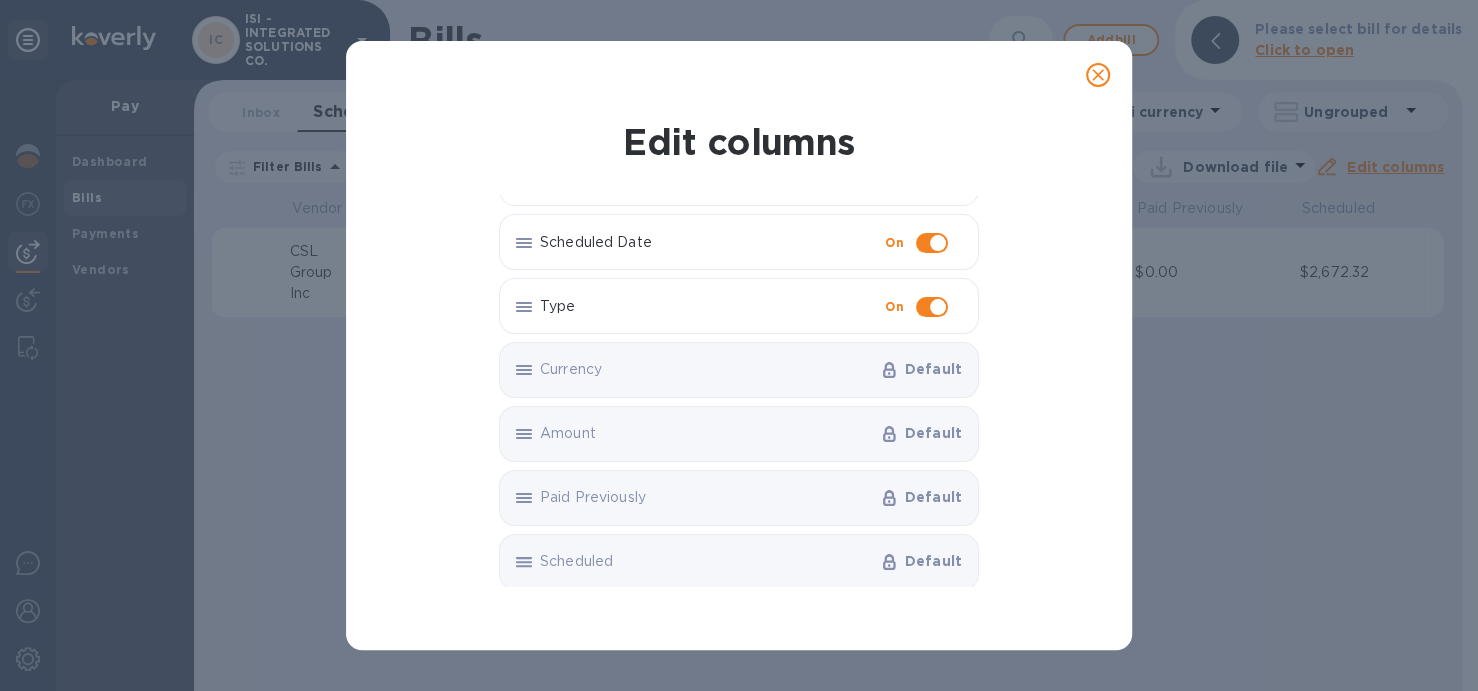 scroll, scrollTop: 240, scrollLeft: 0, axis: vertical 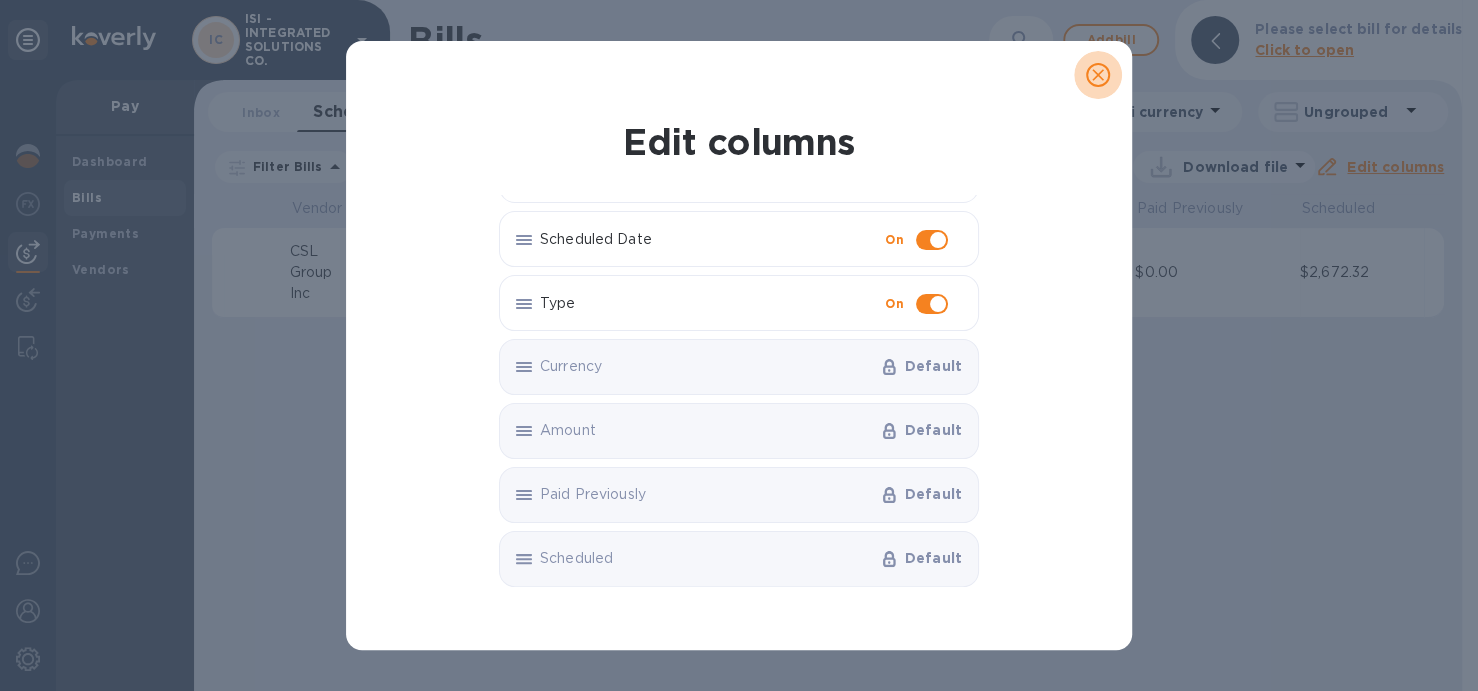 click 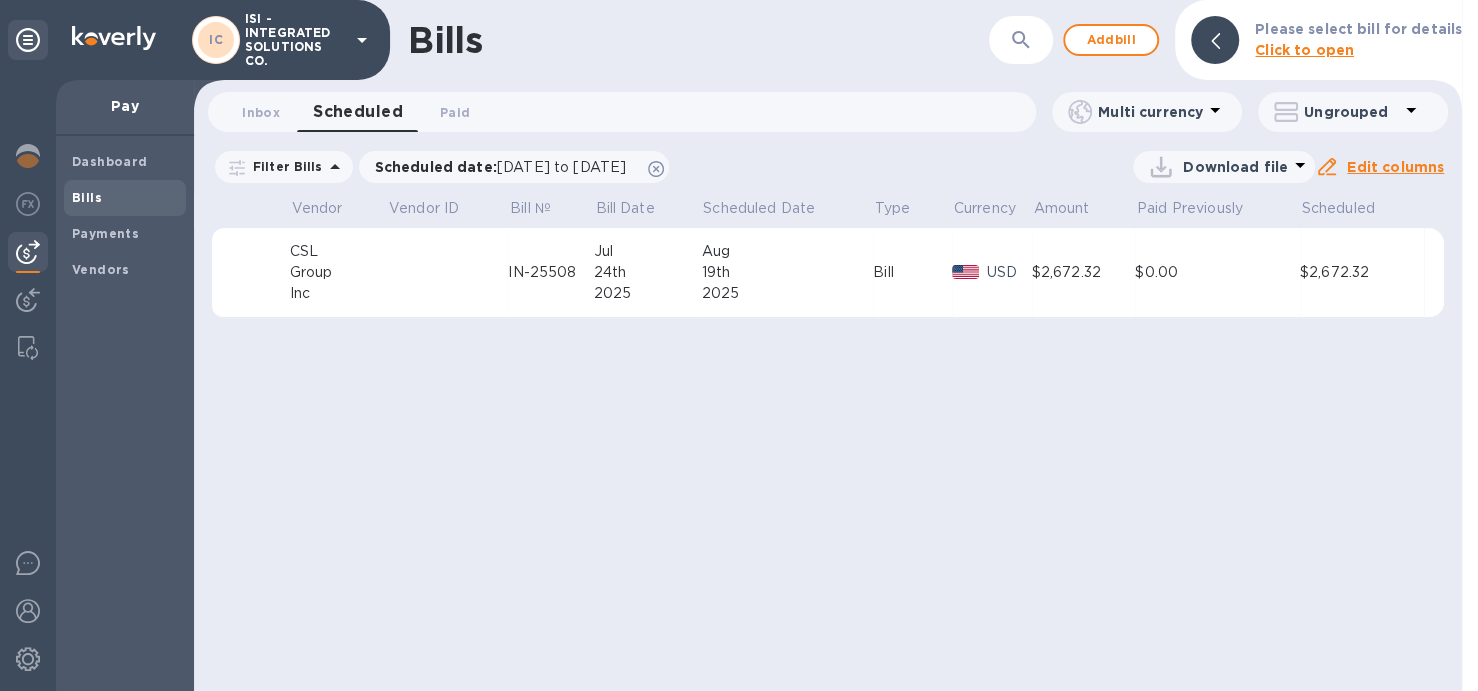 click on "Click to open" at bounding box center [1304, 50] 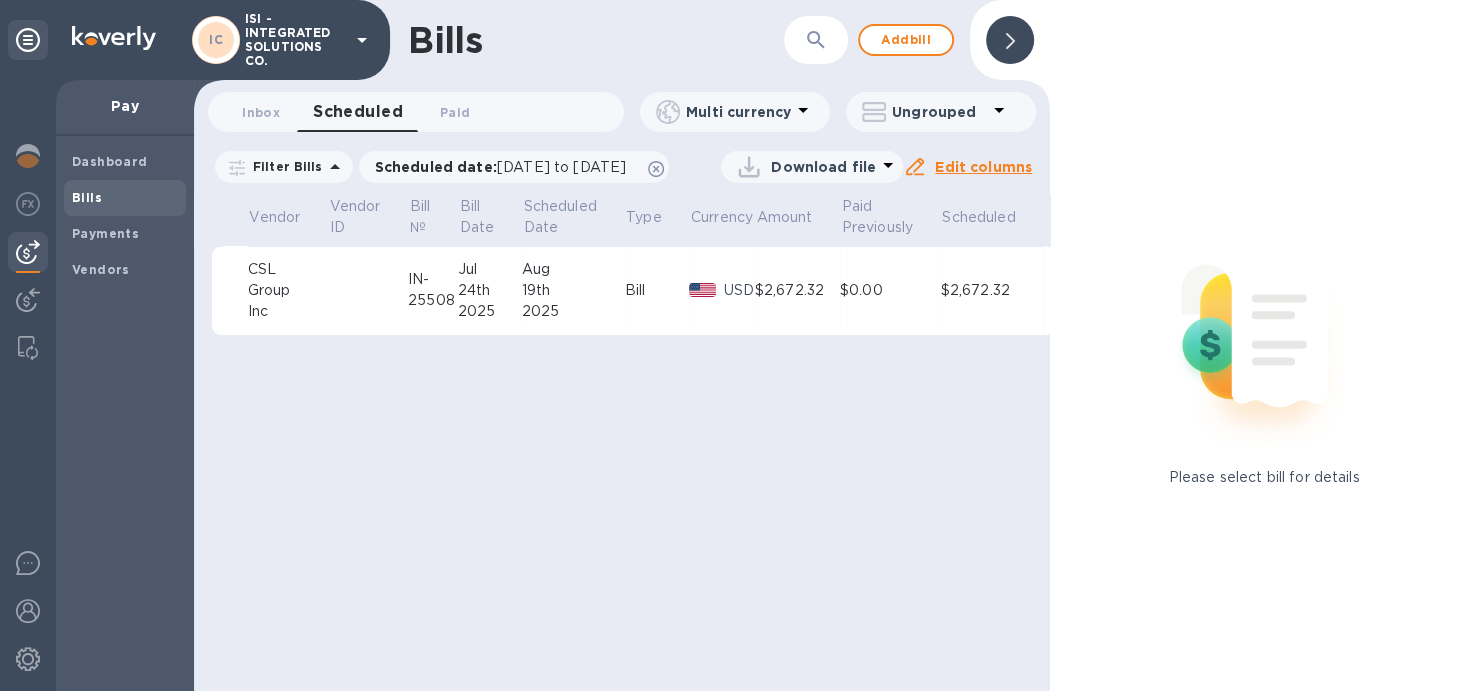 click on "Jul" at bounding box center (490, 269) 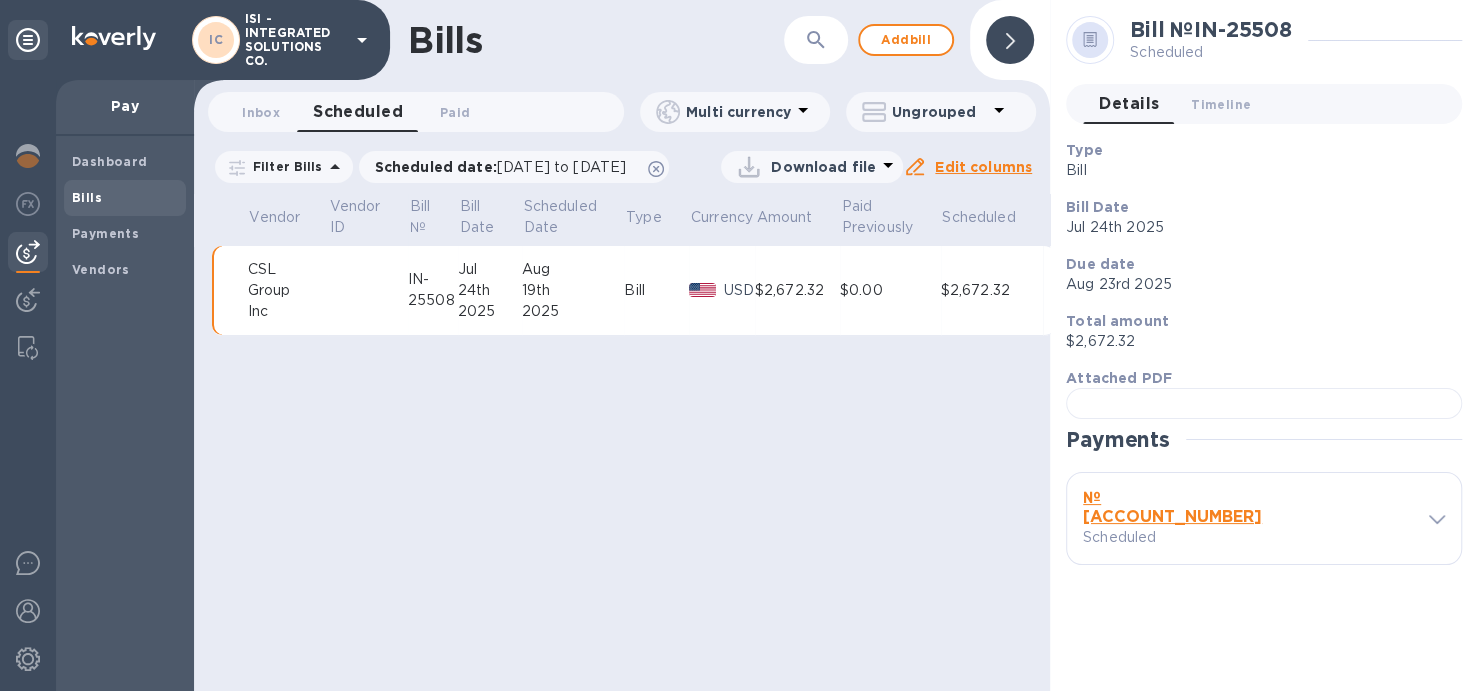 click on "24th" at bounding box center [490, 290] 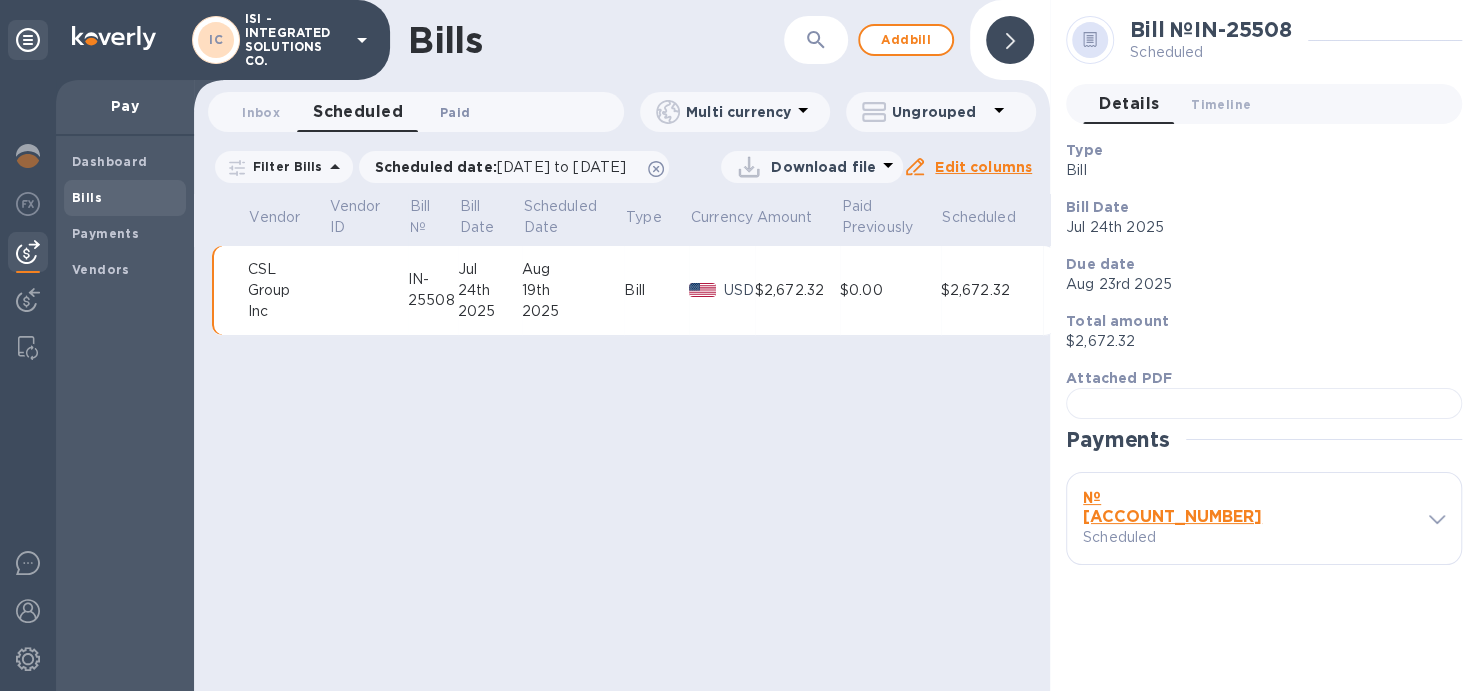 click on "Paid 0" at bounding box center [455, 112] 